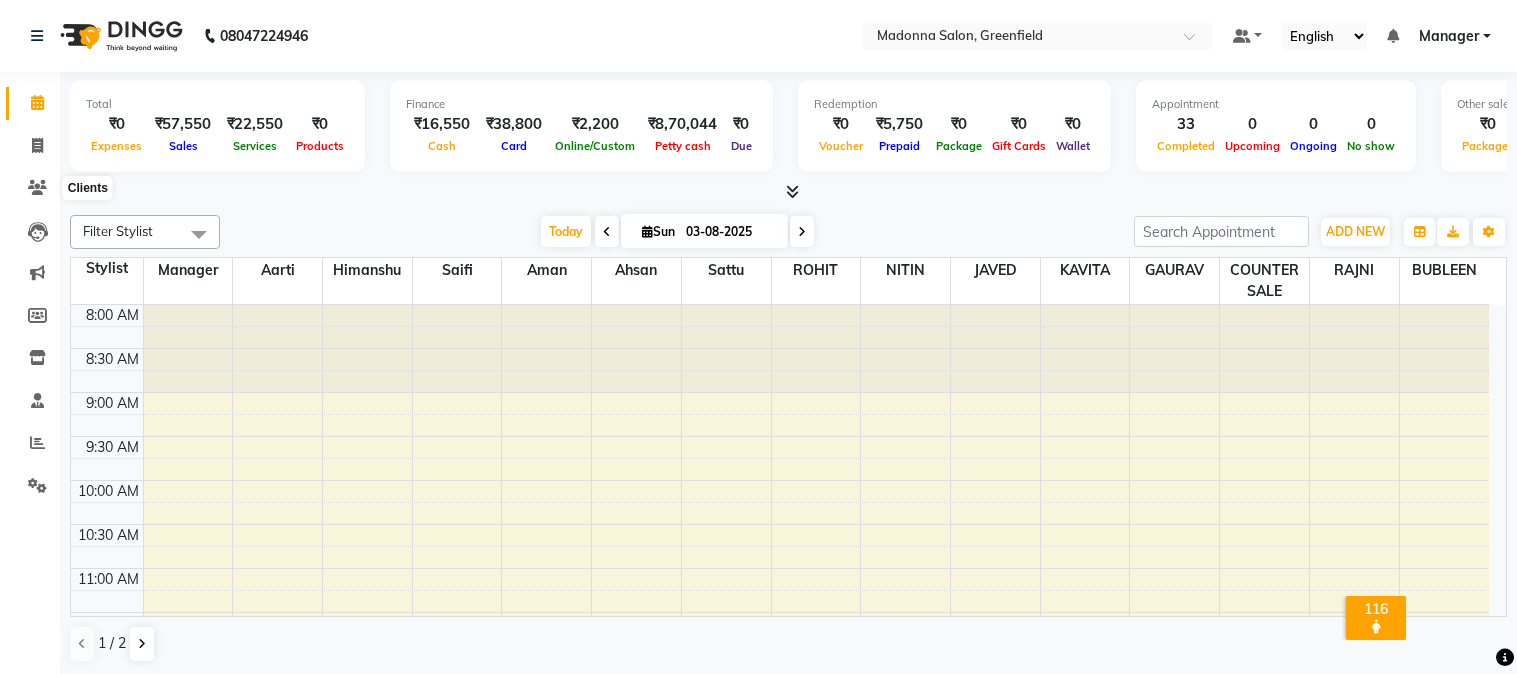 scroll, scrollTop: 0, scrollLeft: 0, axis: both 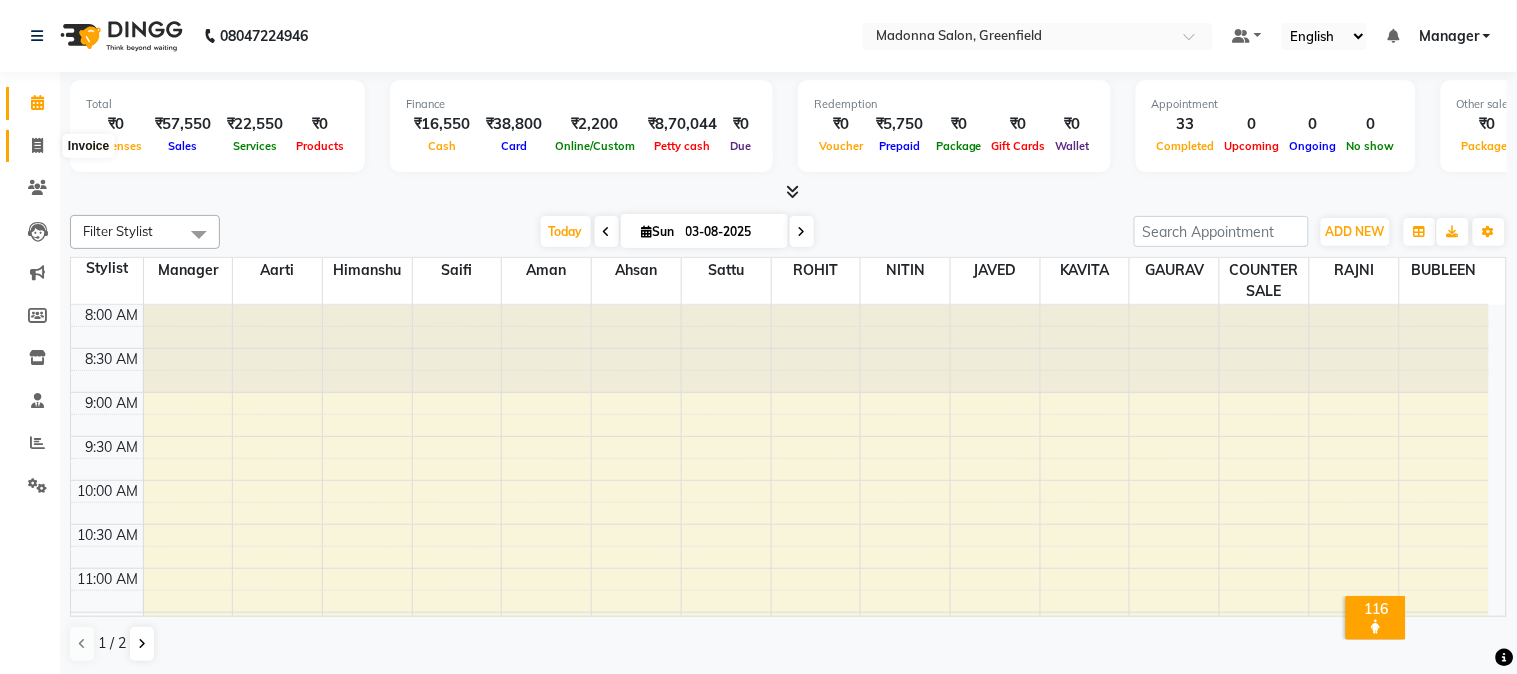 click 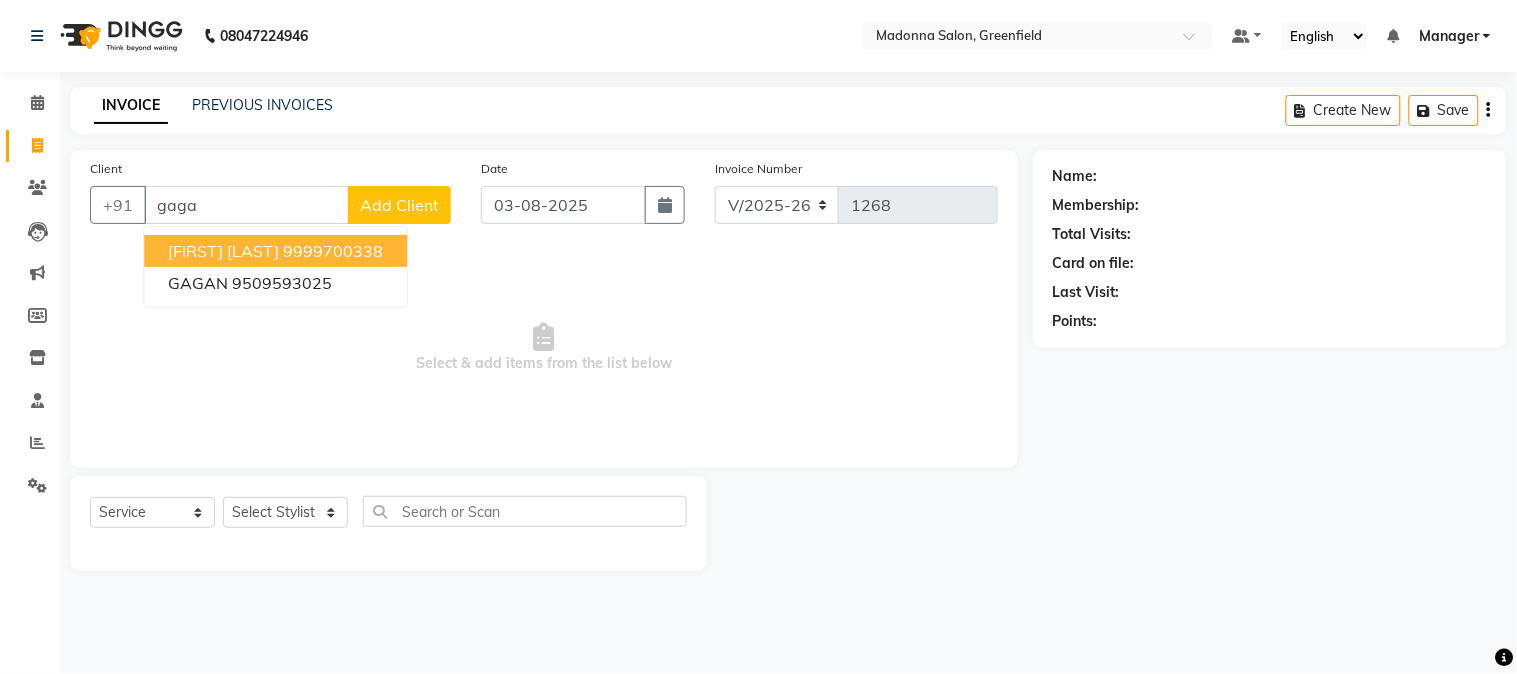 click on "[FIRST] [LAST]" at bounding box center (223, 251) 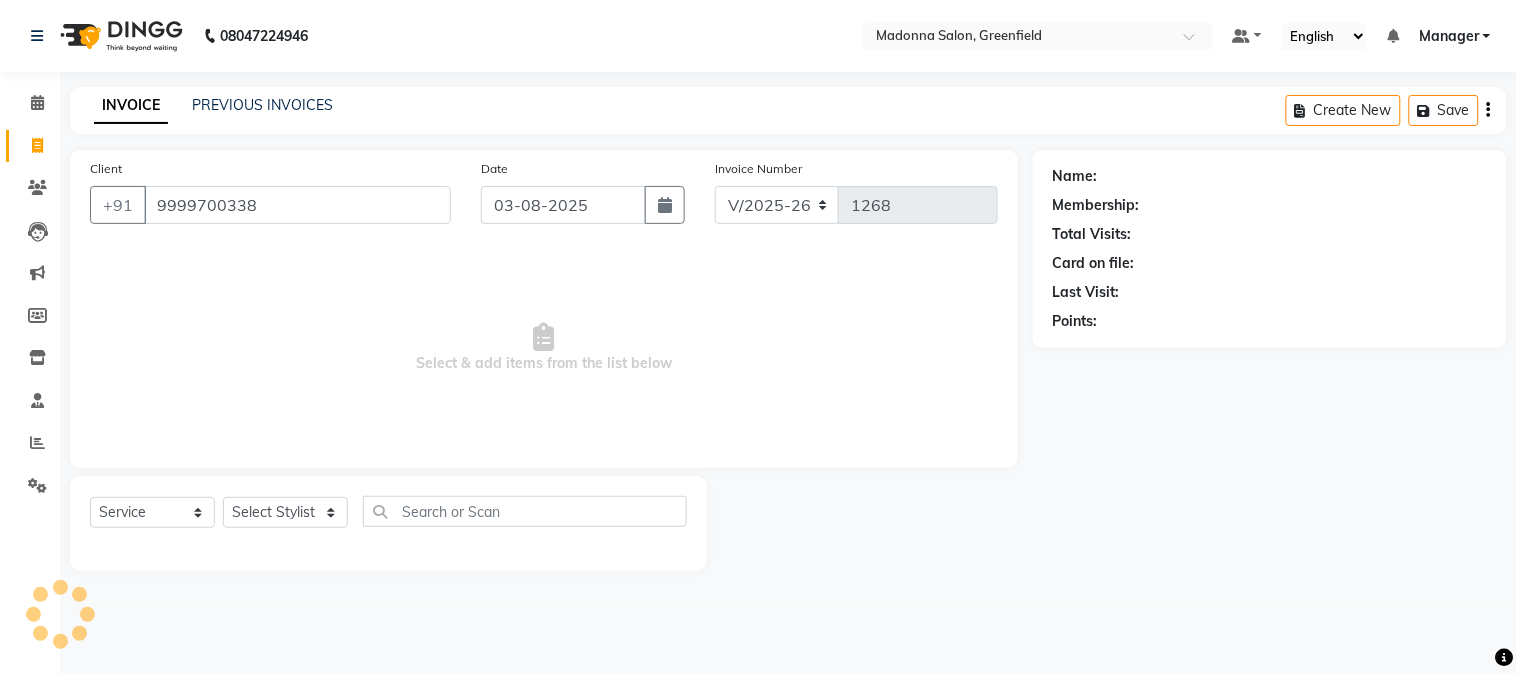 type on "9999700338" 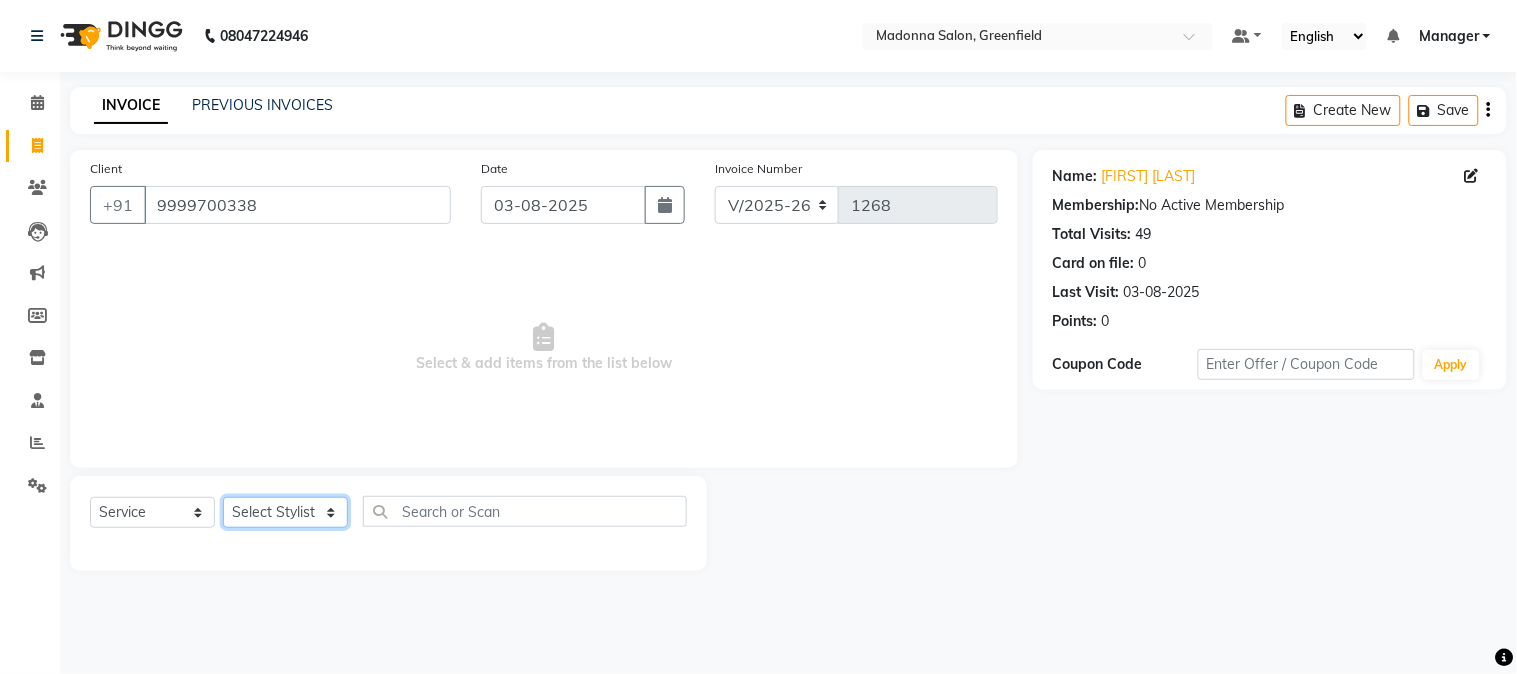 click on "Select Stylist Aarti Ahsan Aman BUBLEEN COUNTER SALE GAURAV Himanshu JAVED KAVITA Manager NITIN RAJNI ROHIT Saifi Sattu VISHAL" 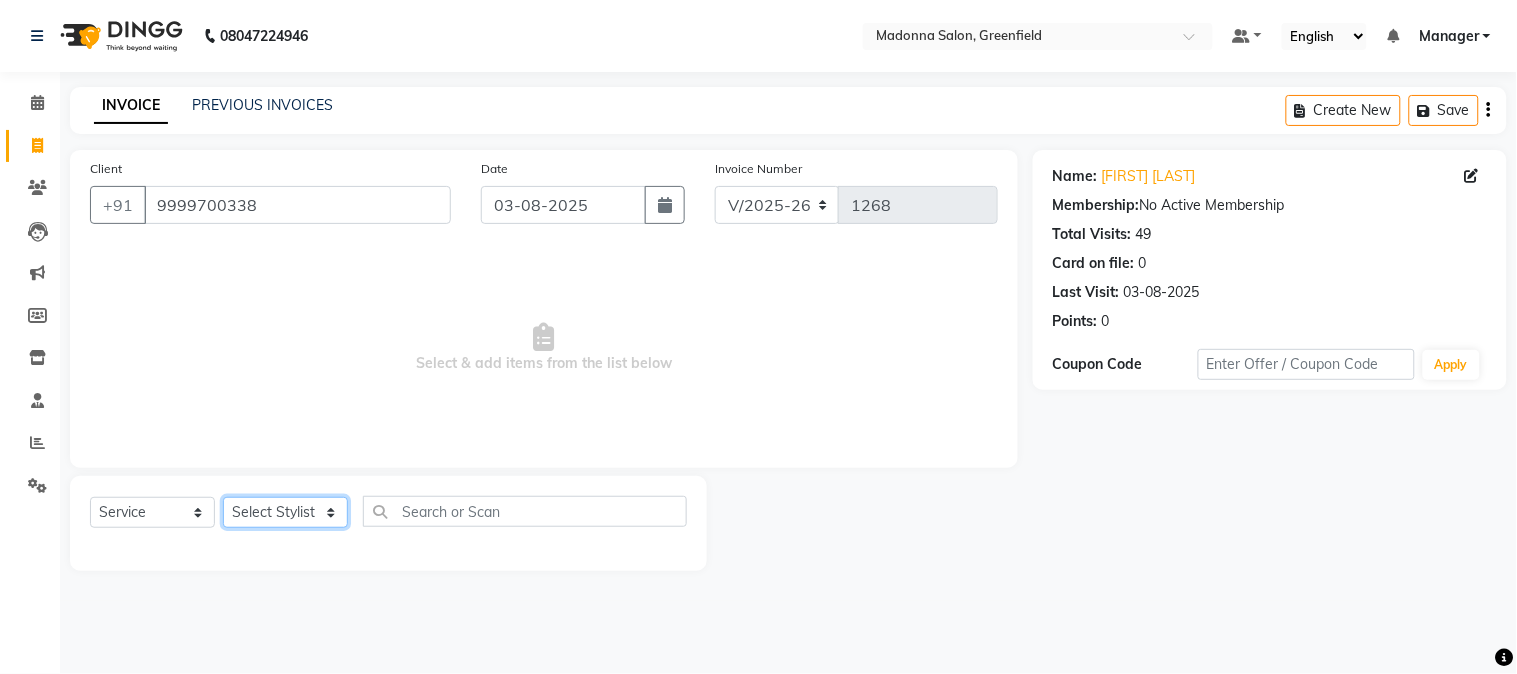 click on "Select Stylist Aarti Ahsan Aman BUBLEEN COUNTER SALE GAURAV Himanshu JAVED KAVITA Manager NITIN RAJNI ROHIT Saifi Sattu VISHAL" 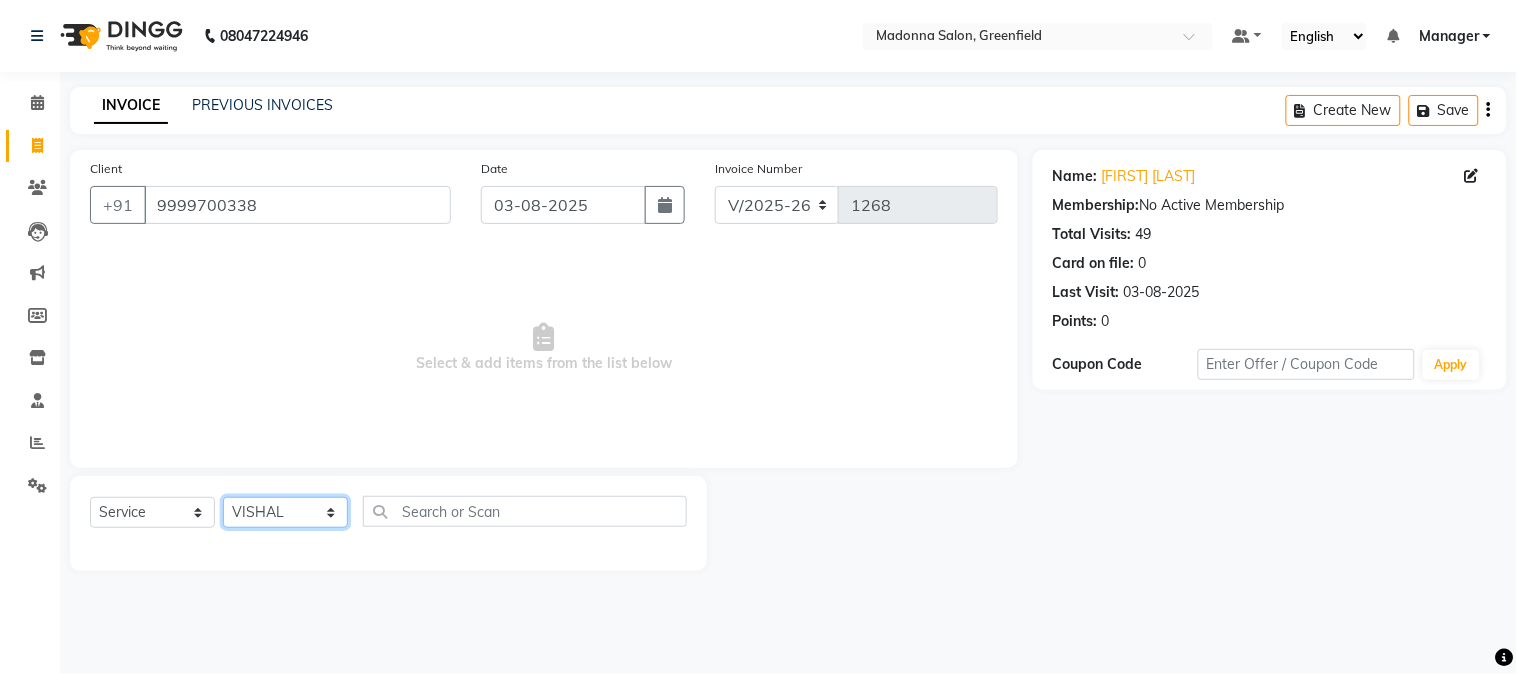 click on "Select Stylist Aarti Ahsan Aman BUBLEEN COUNTER SALE GAURAV Himanshu JAVED KAVITA Manager NITIN RAJNI ROHIT Saifi Sattu VISHAL" 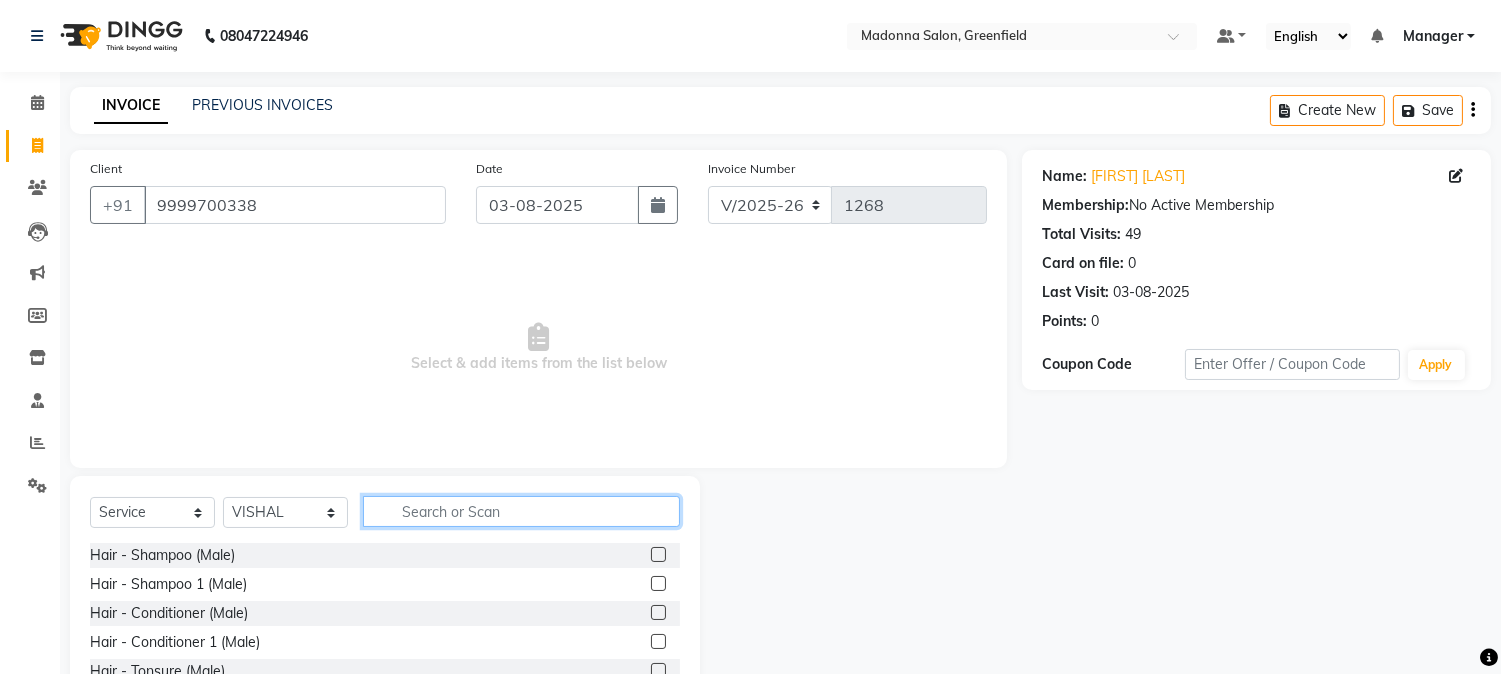 click 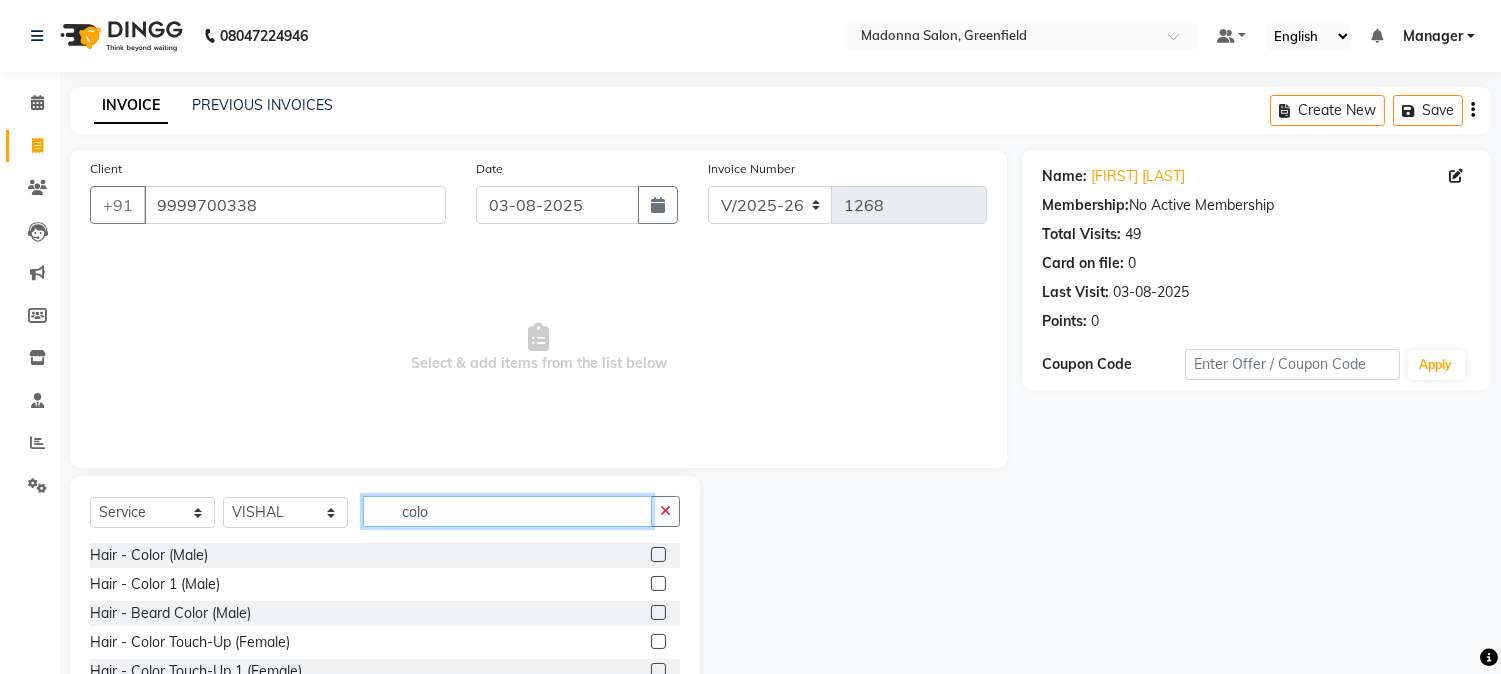 type on "colo" 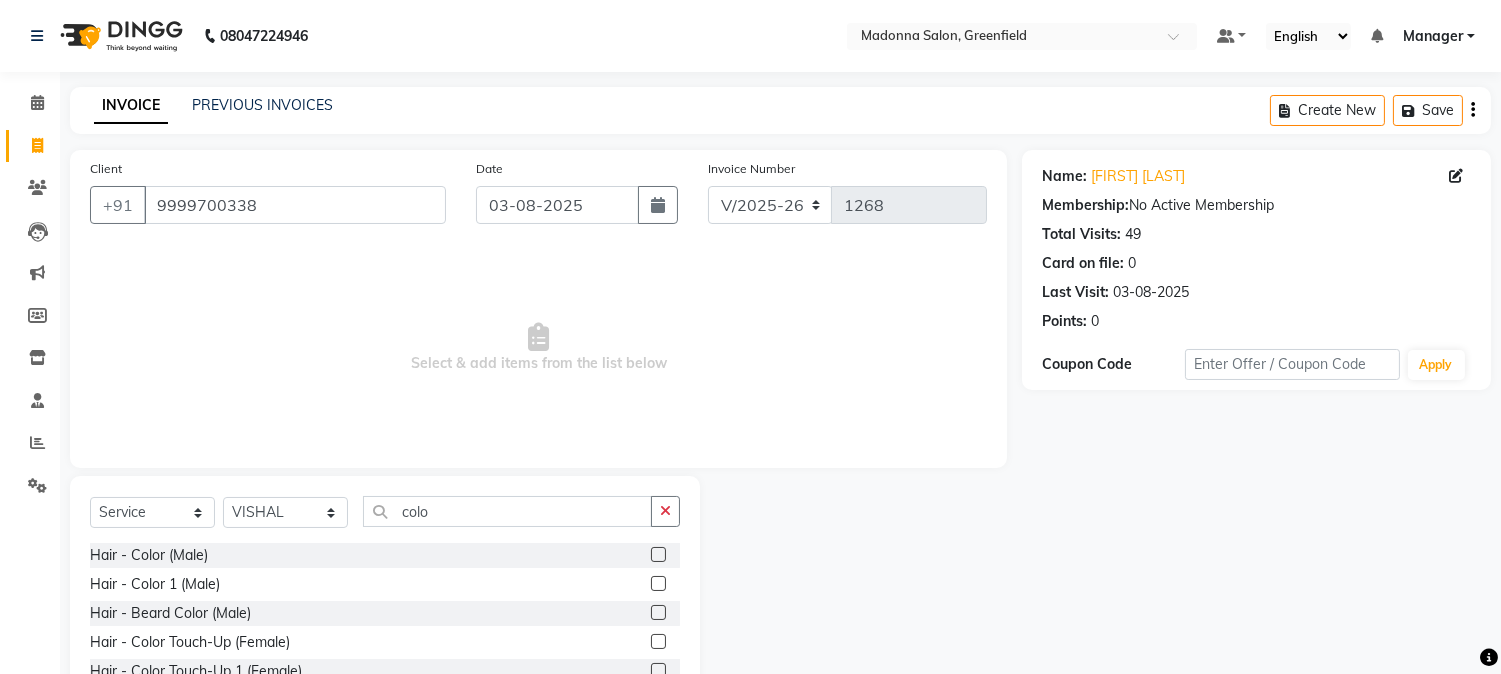 click 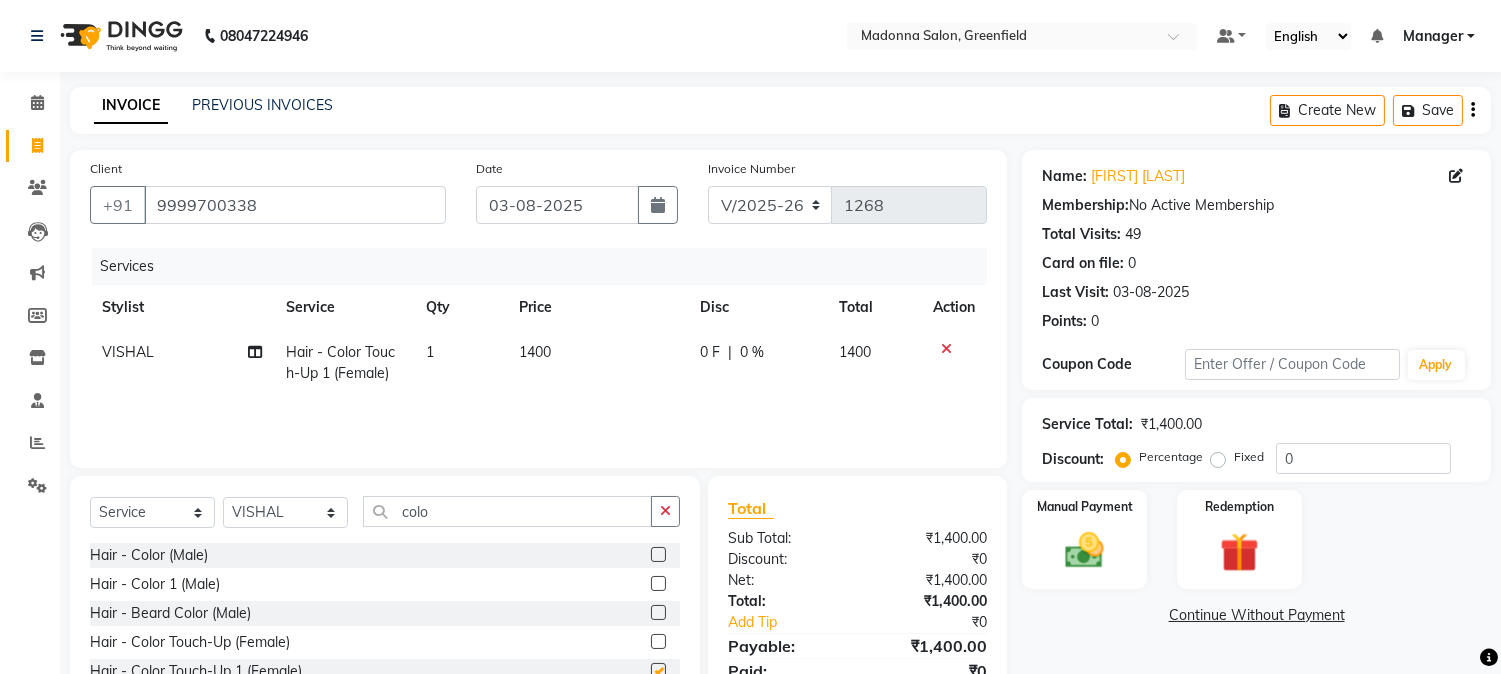 checkbox on "false" 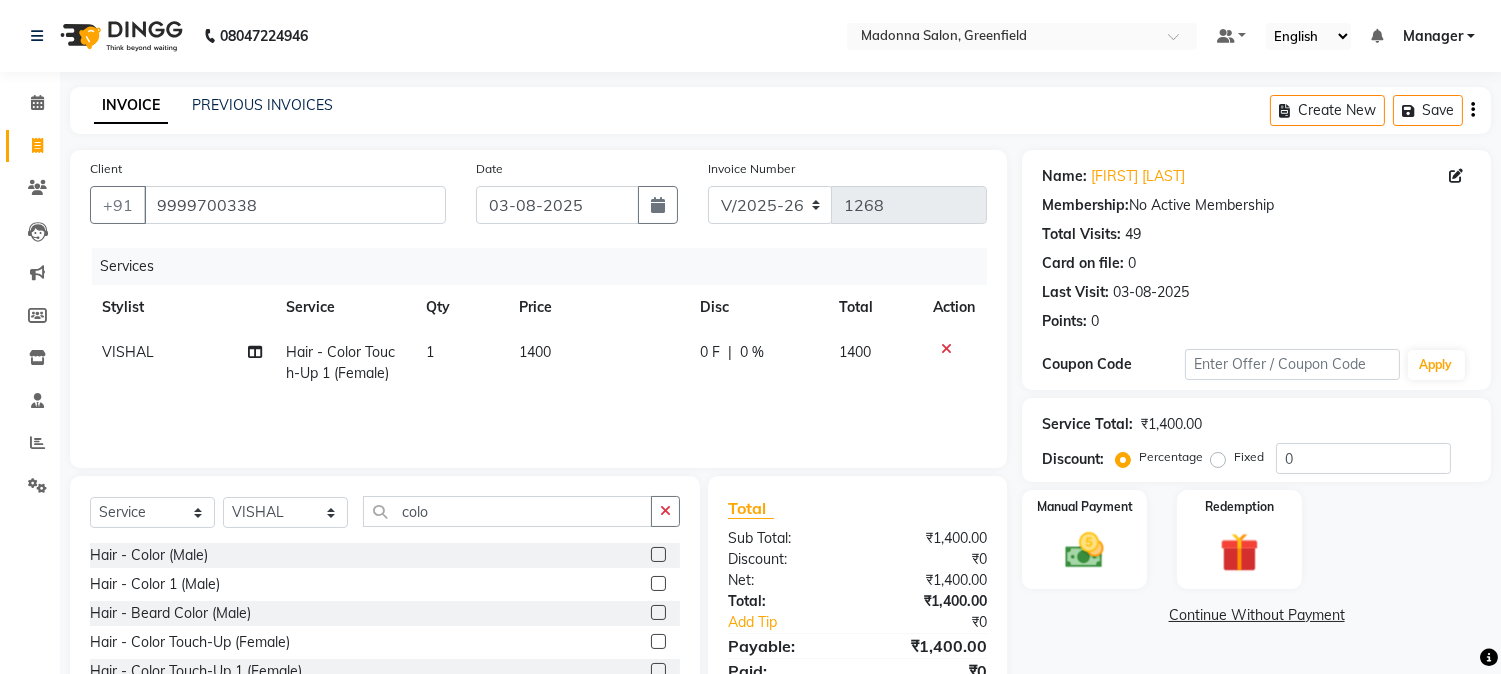 click on "1400" 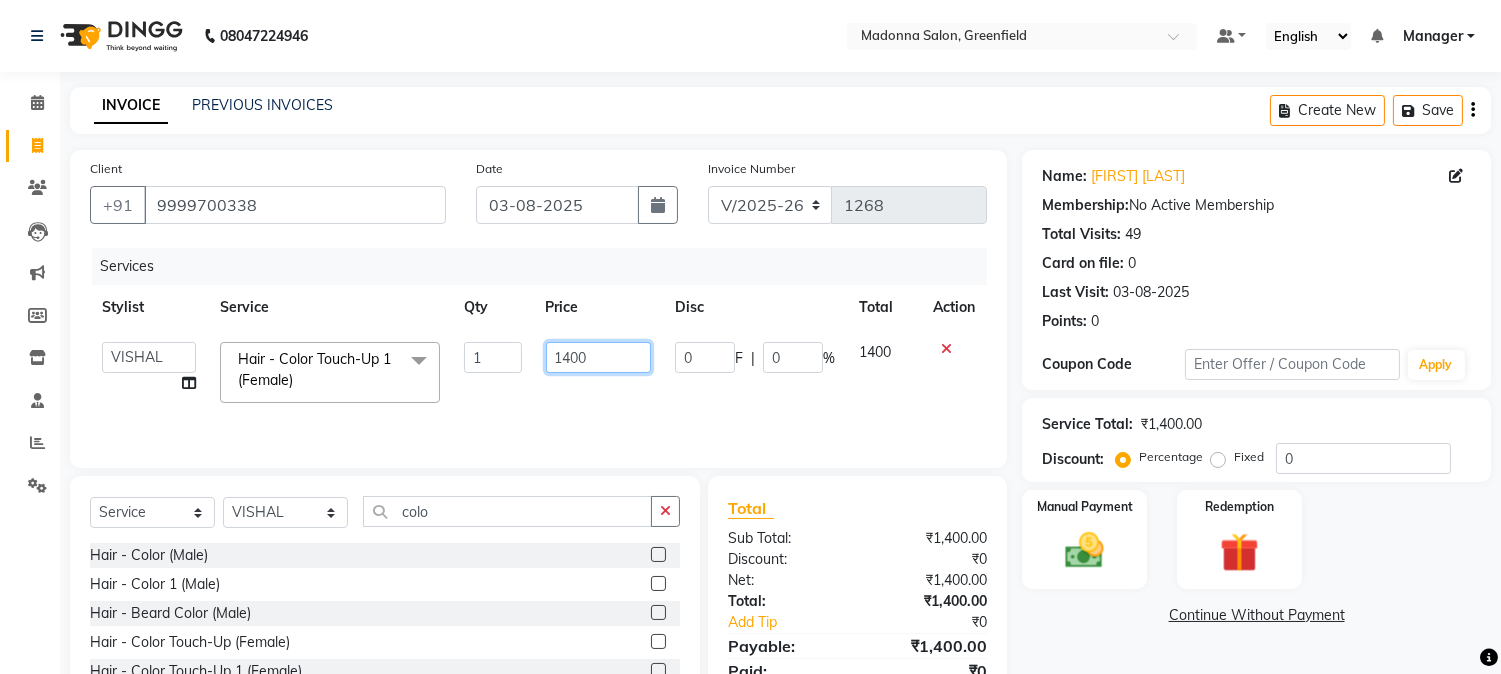 click on "1400" 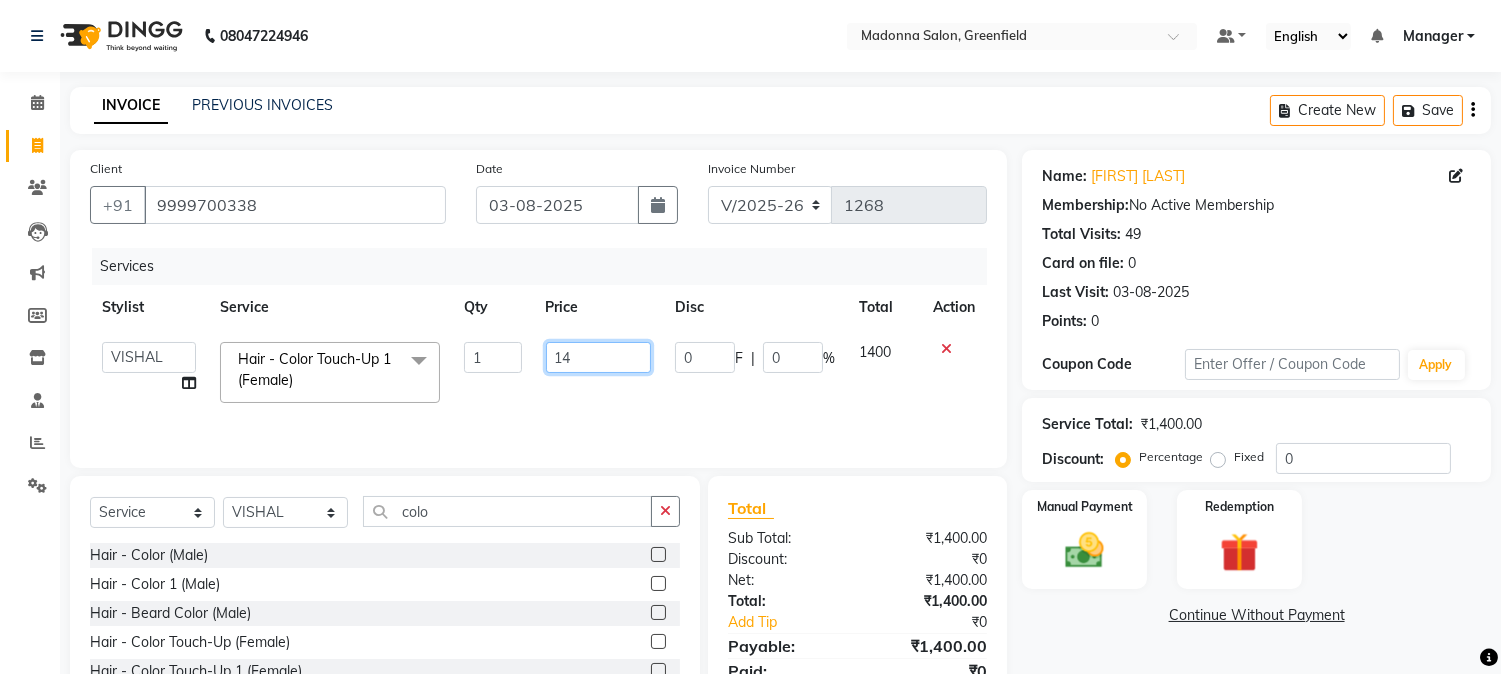 type on "1" 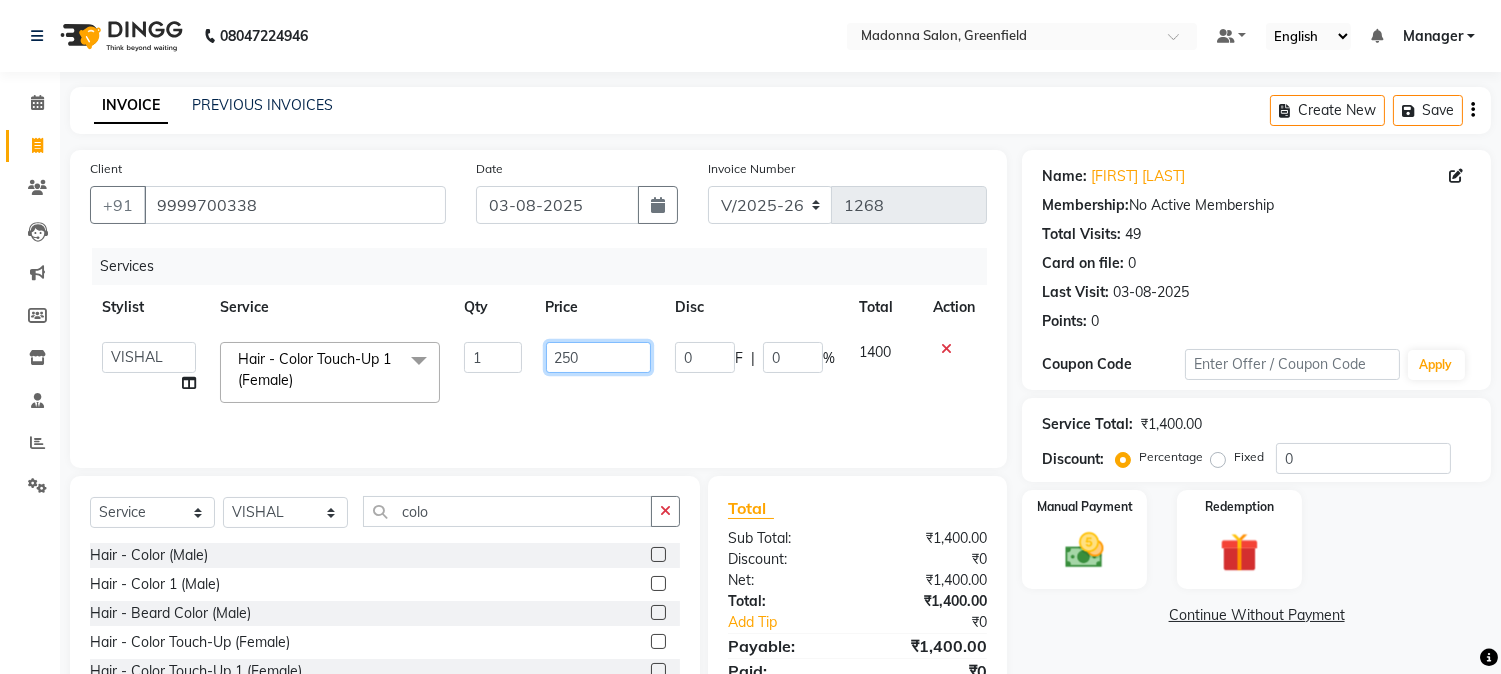 type on "2500" 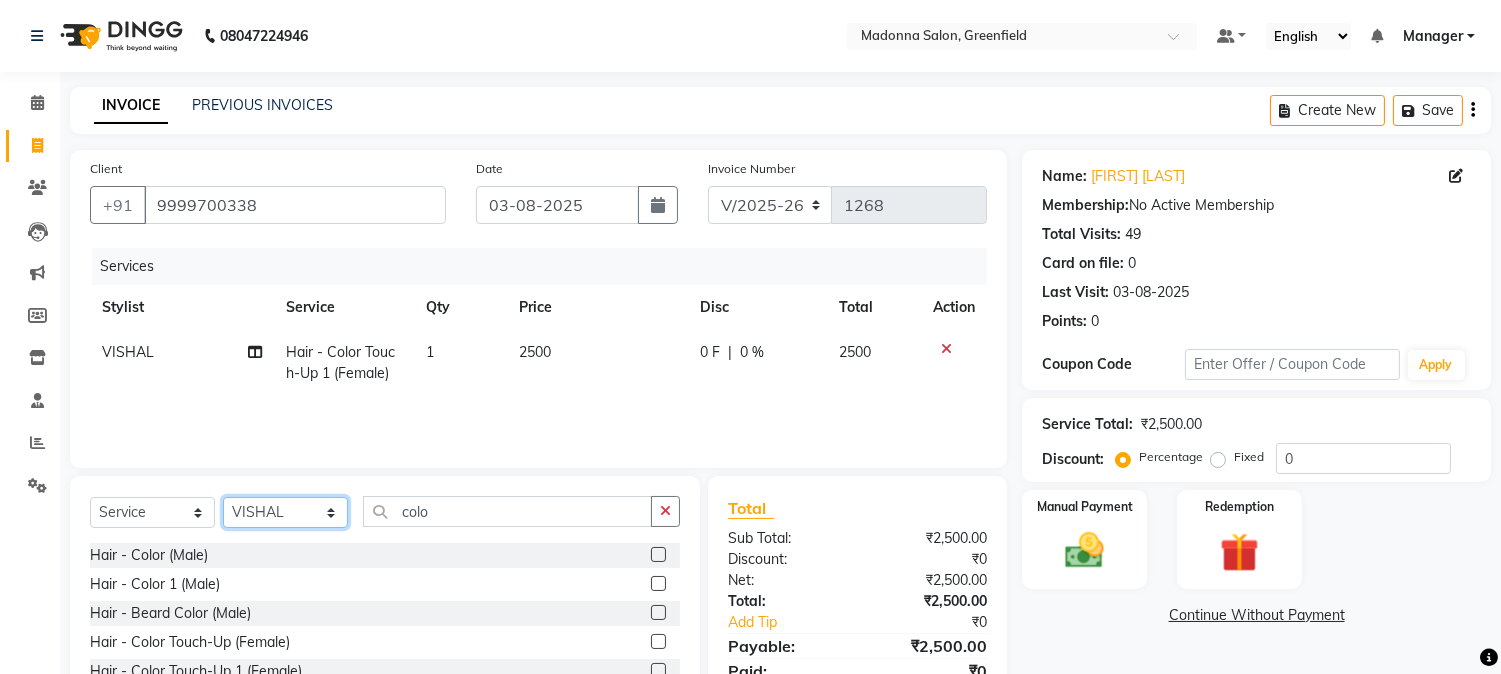 click on "Select Stylist Aarti Ahsan Aman BUBLEEN COUNTER SALE GAURAV Himanshu JAVED KAVITA Manager NITIN RAJNI ROHIT Saifi Sattu VISHAL" 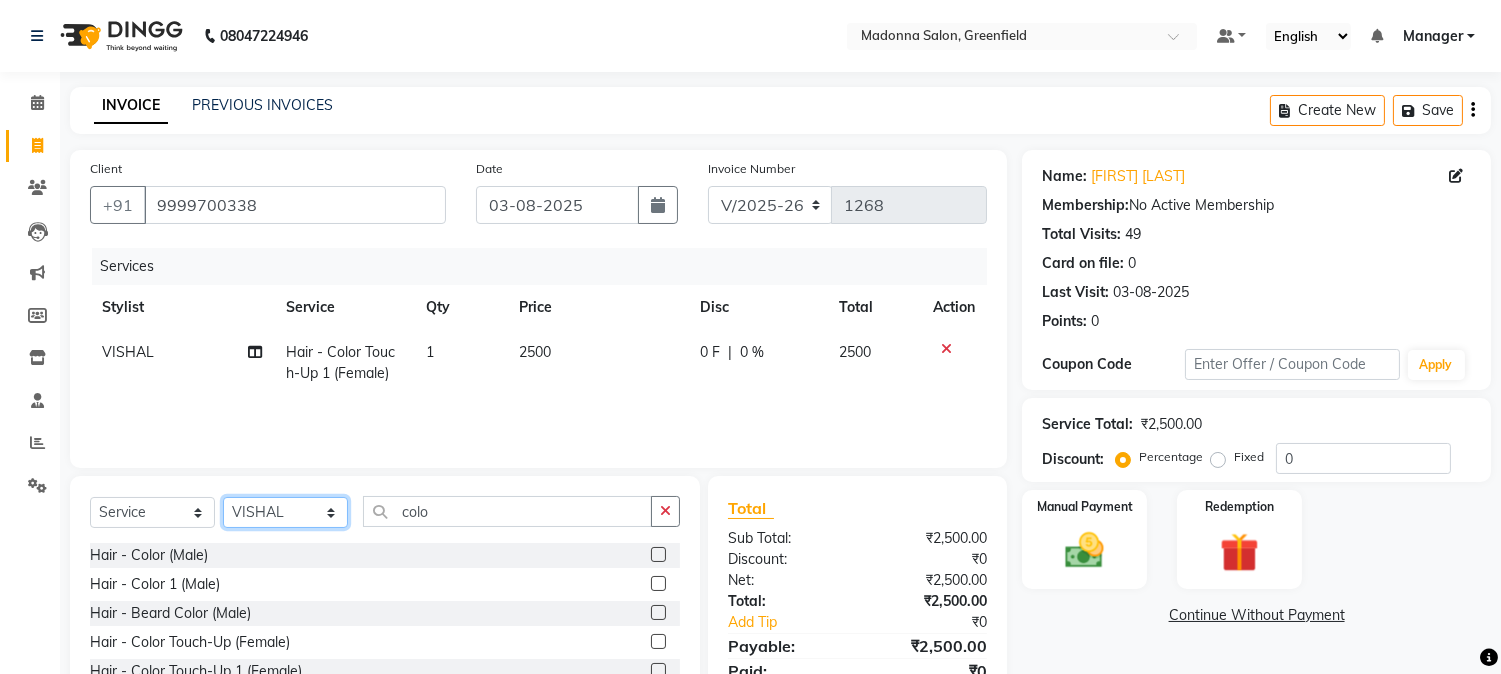 select on "86617" 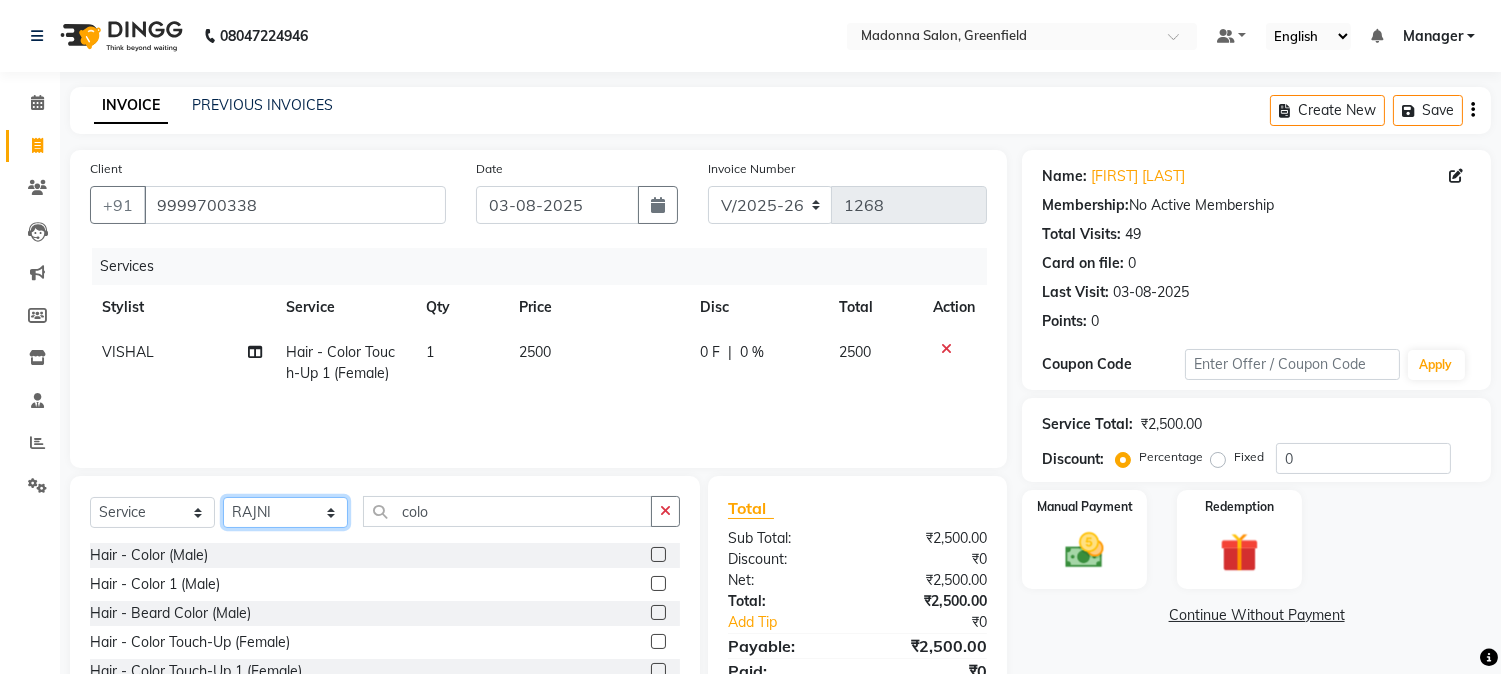 click on "Select Stylist Aarti Ahsan Aman BUBLEEN COUNTER SALE GAURAV Himanshu JAVED KAVITA Manager NITIN RAJNI ROHIT Saifi Sattu VISHAL" 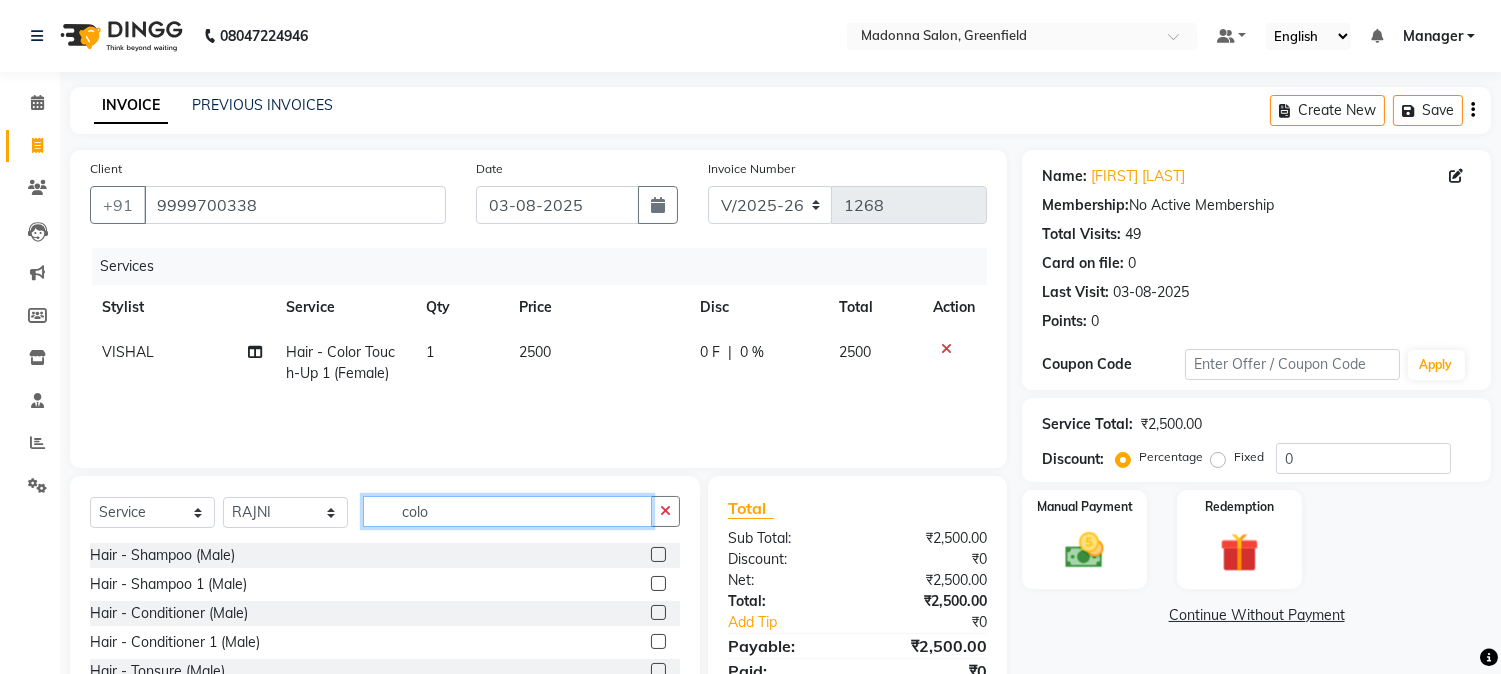 click on "colo" 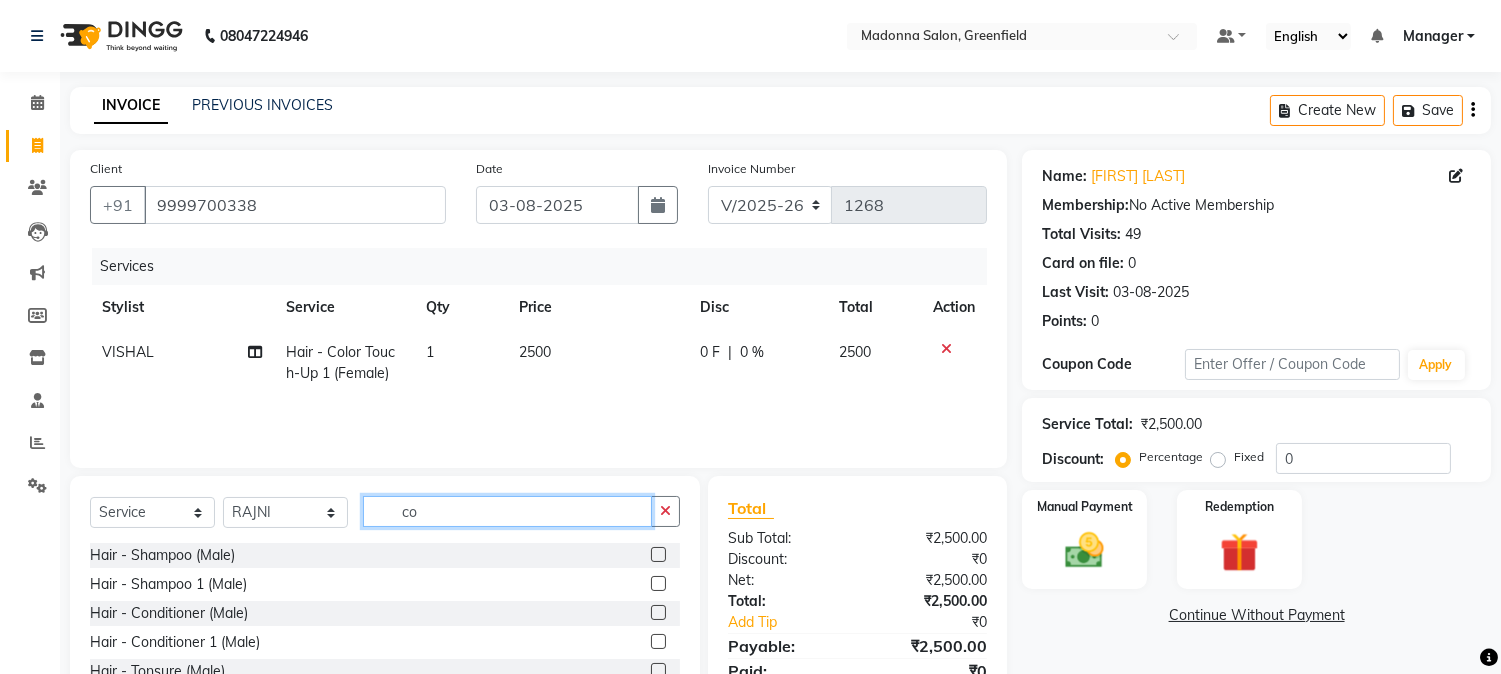 type on "c" 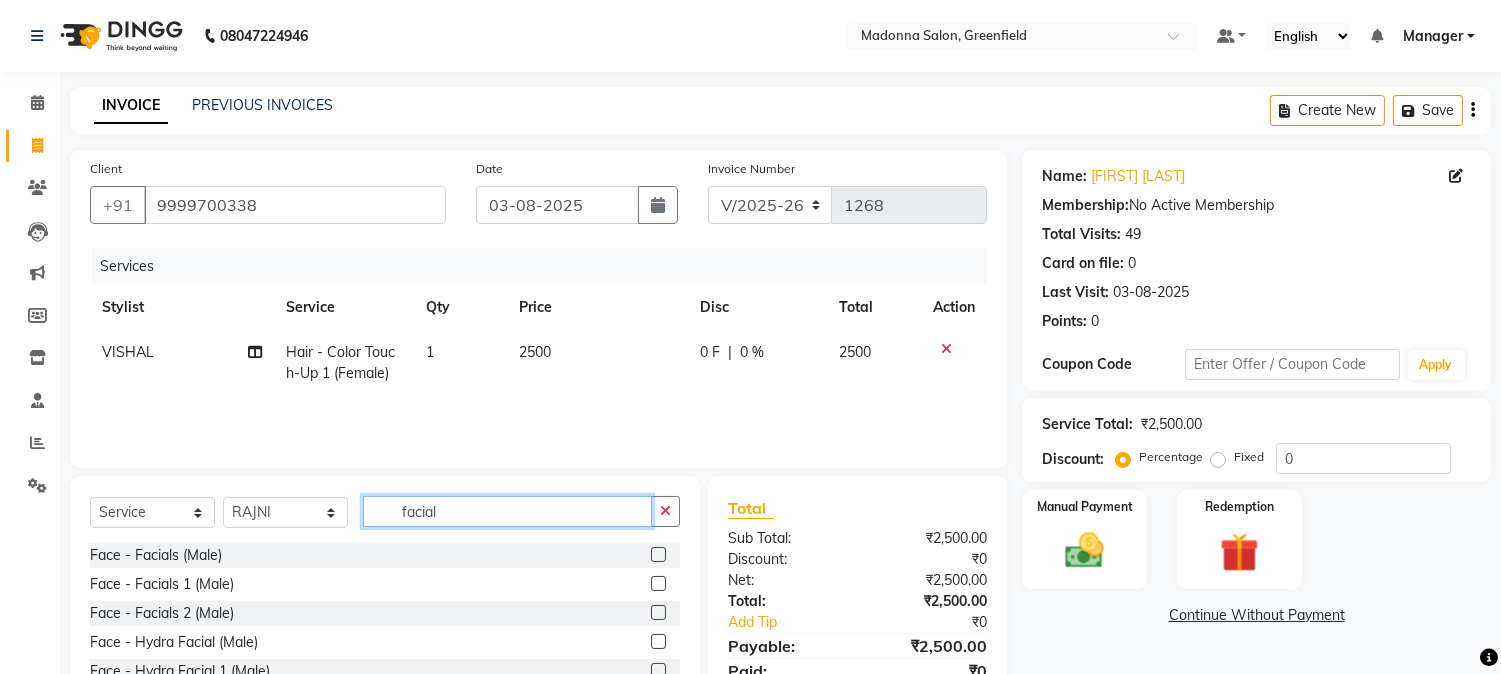 type on "facial" 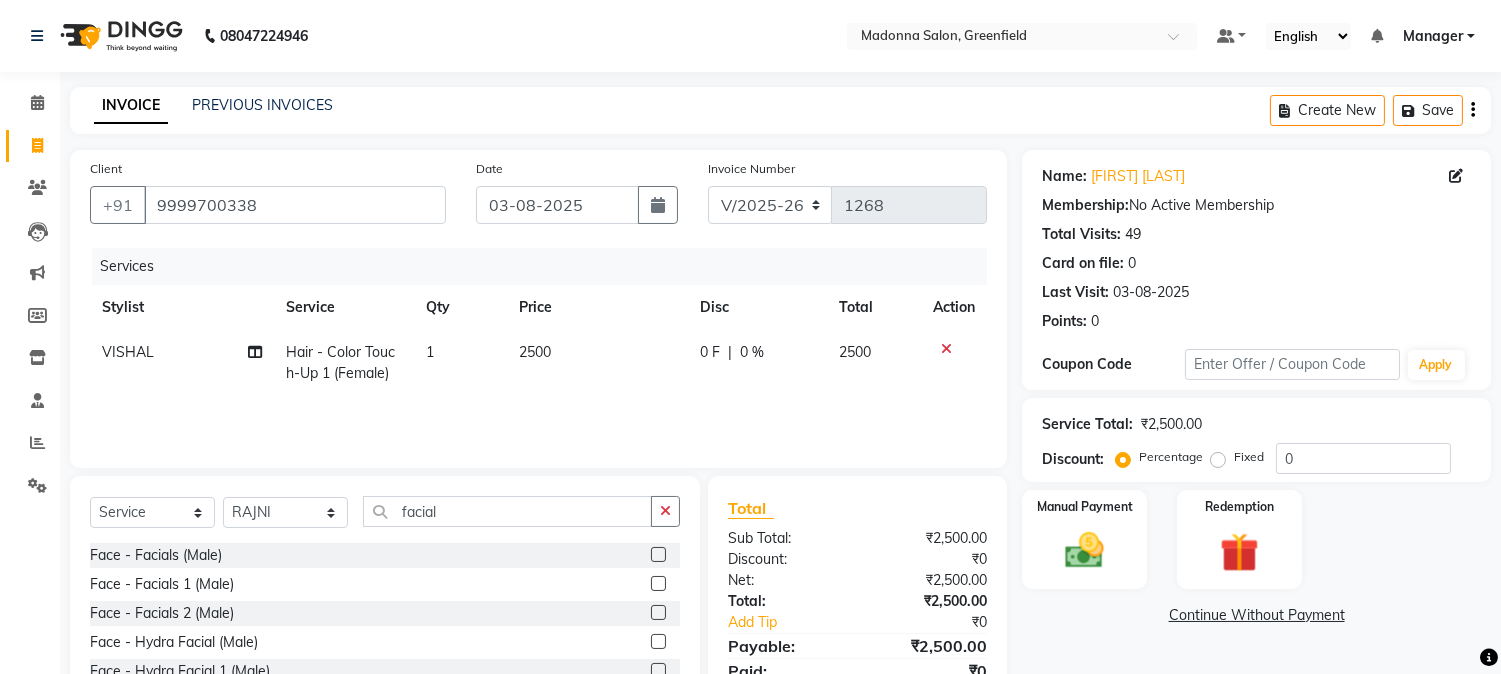 click 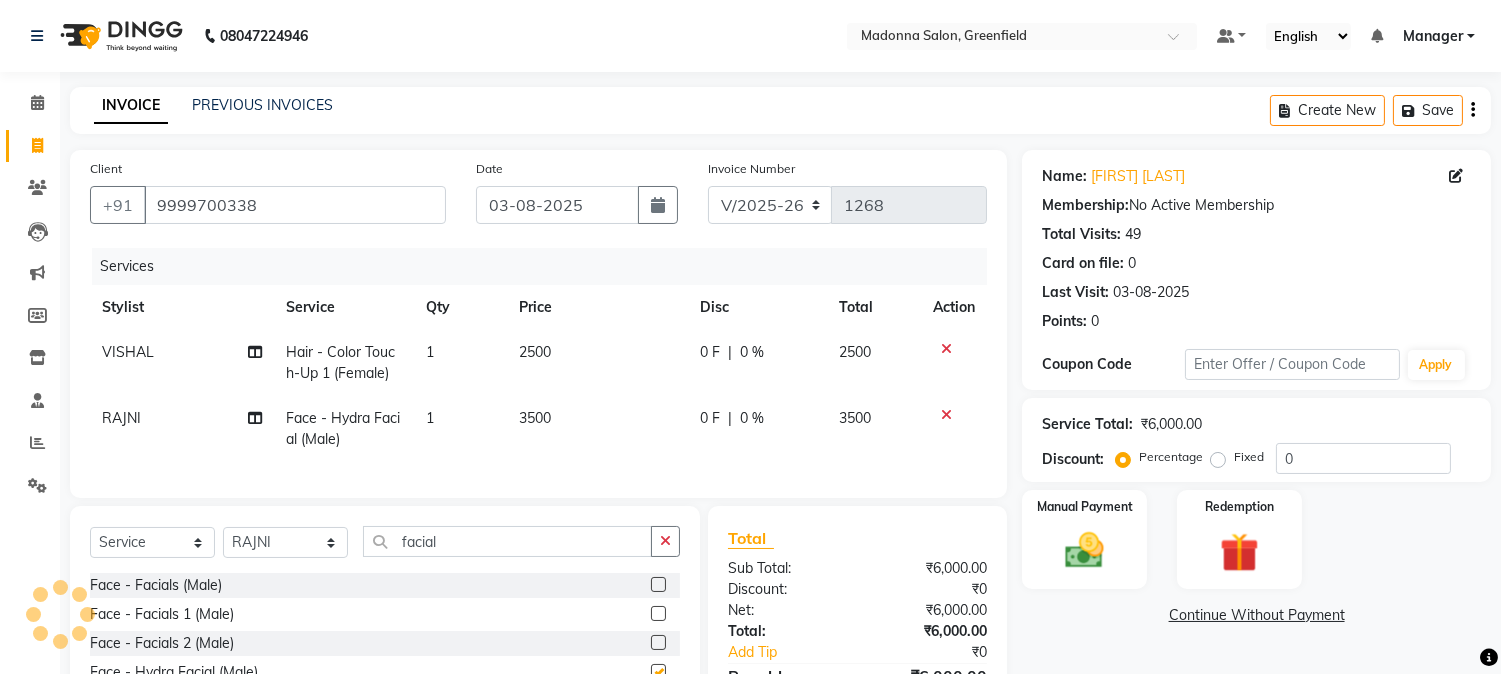 checkbox on "false" 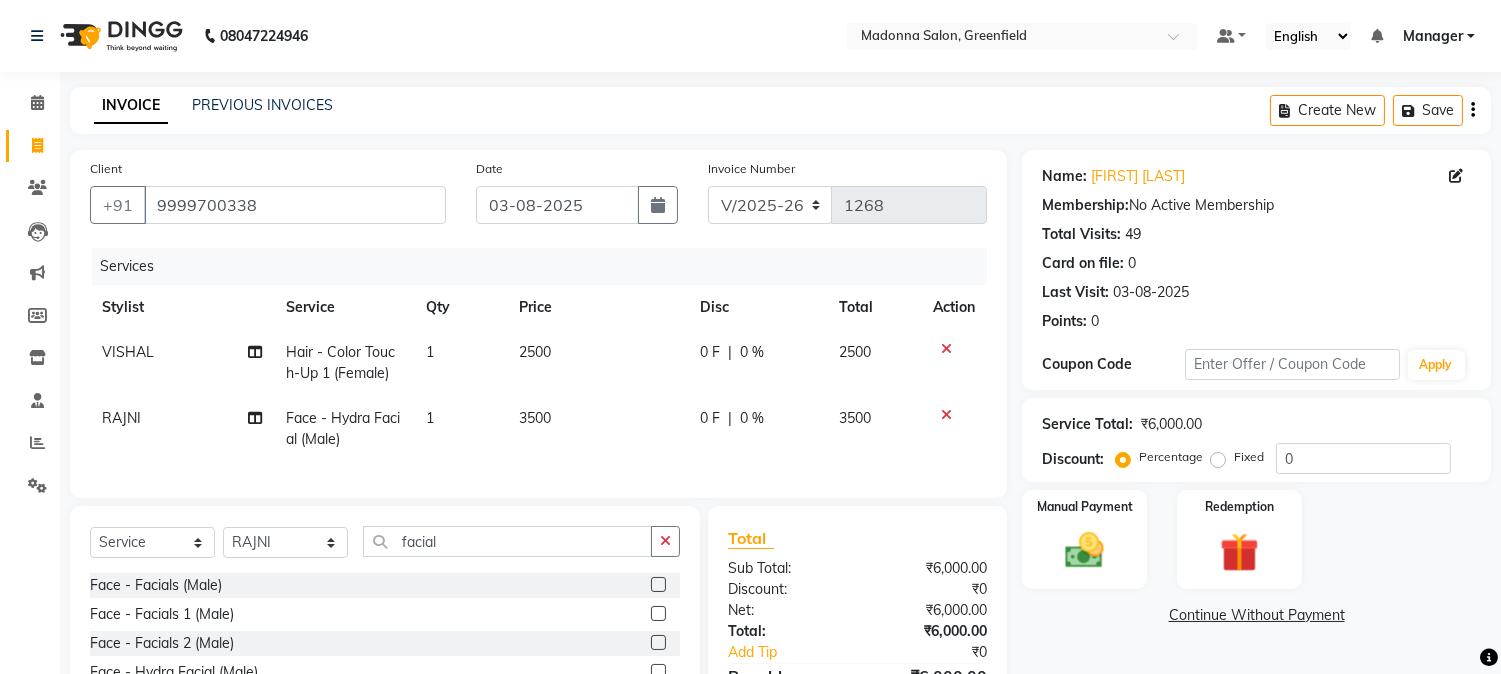 click on "3500" 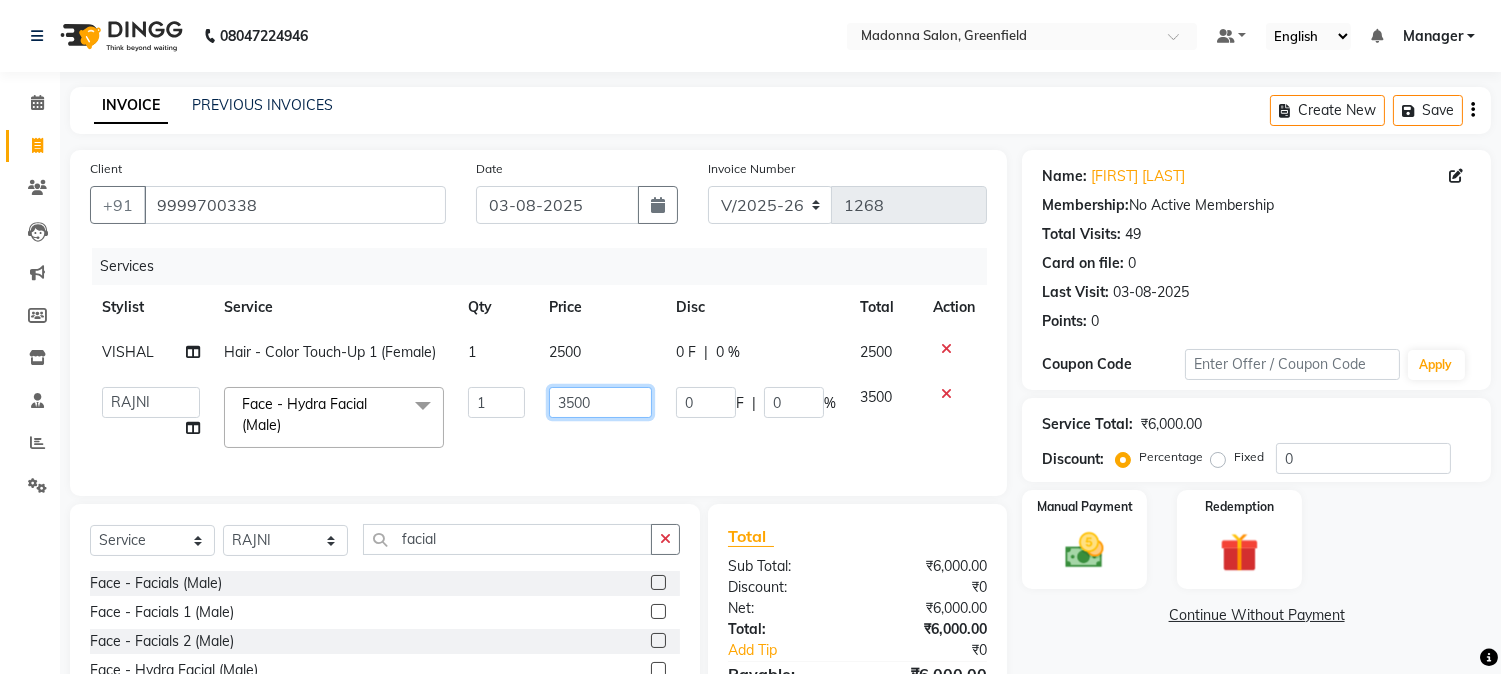 click on "3500" 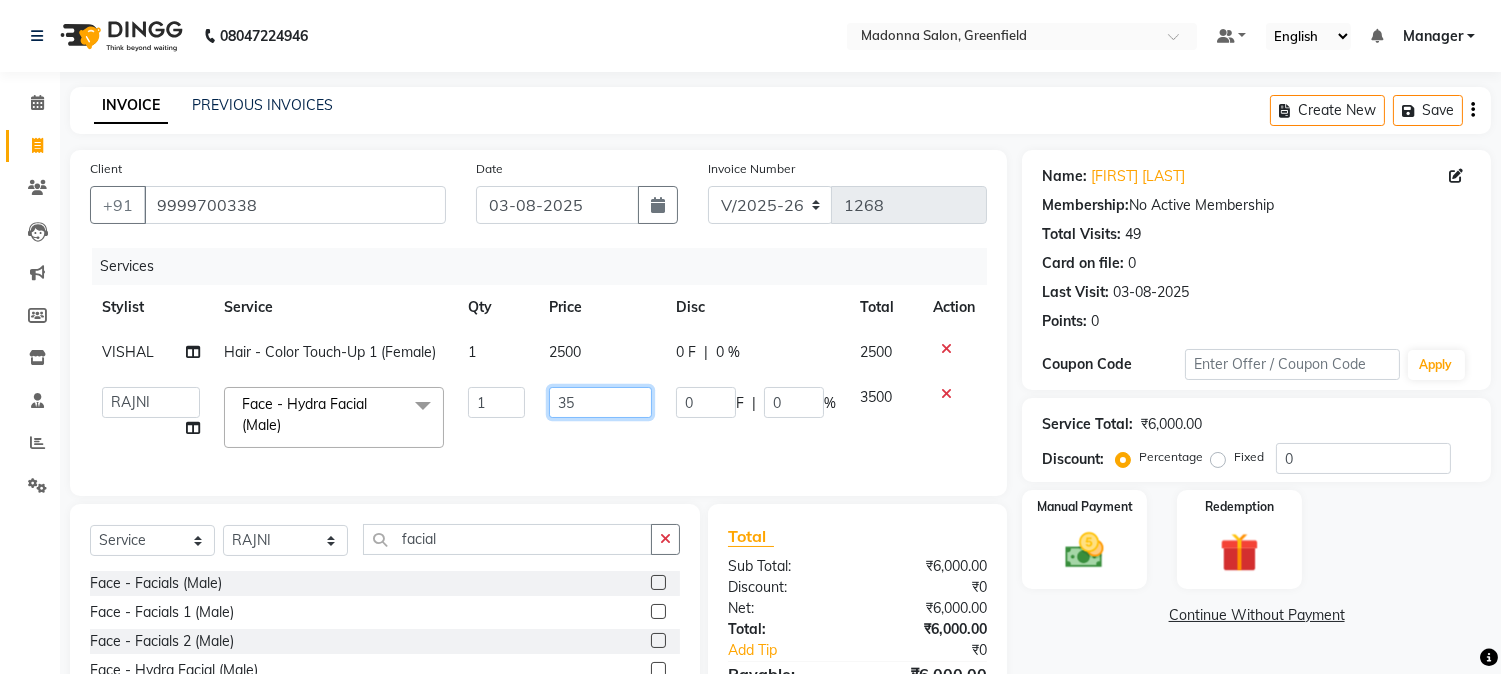 type on "3" 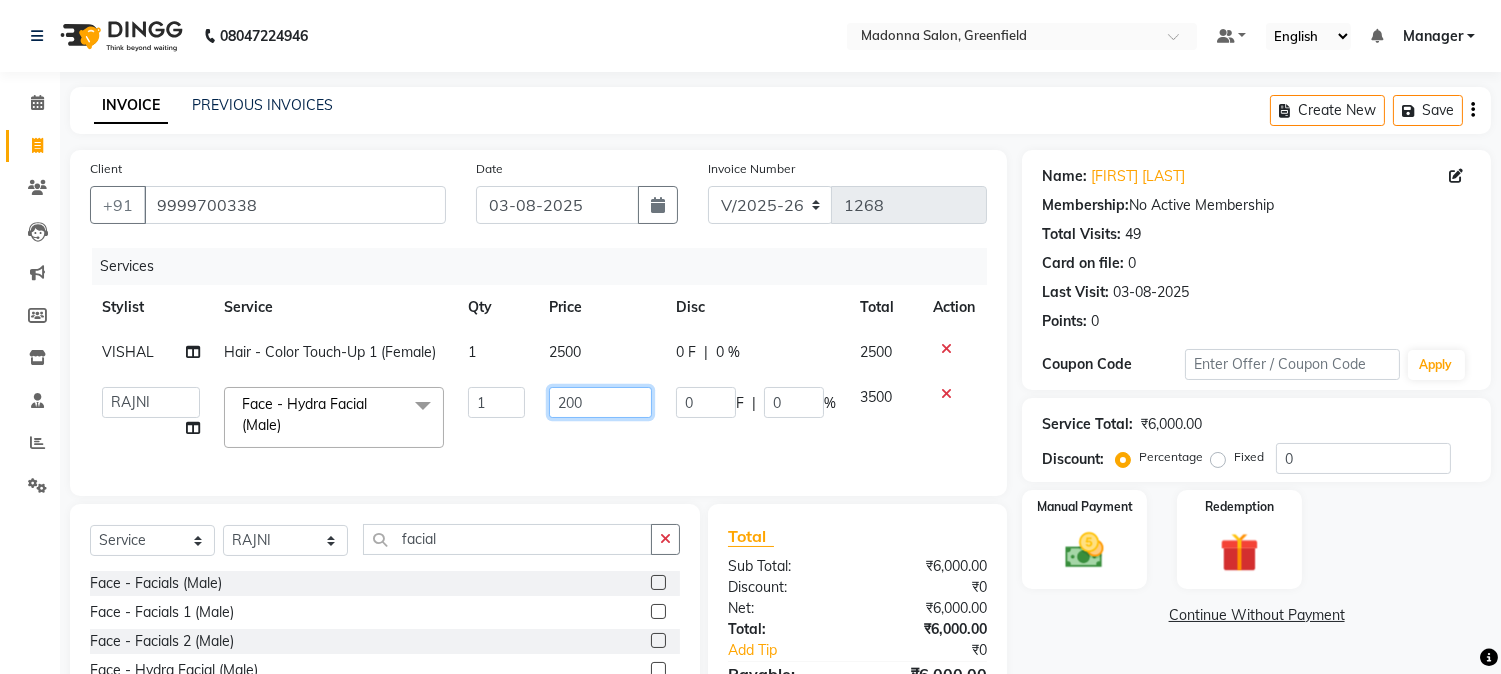 type on "2000" 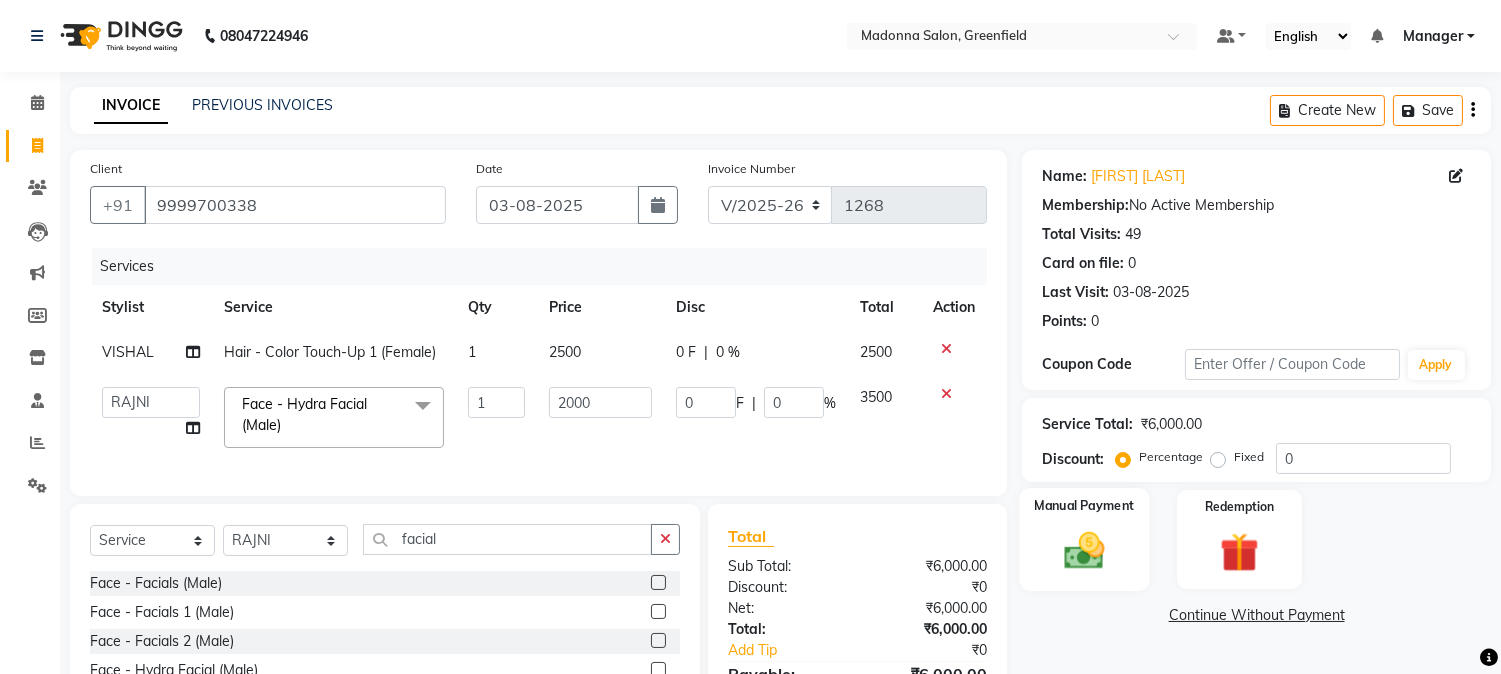 click 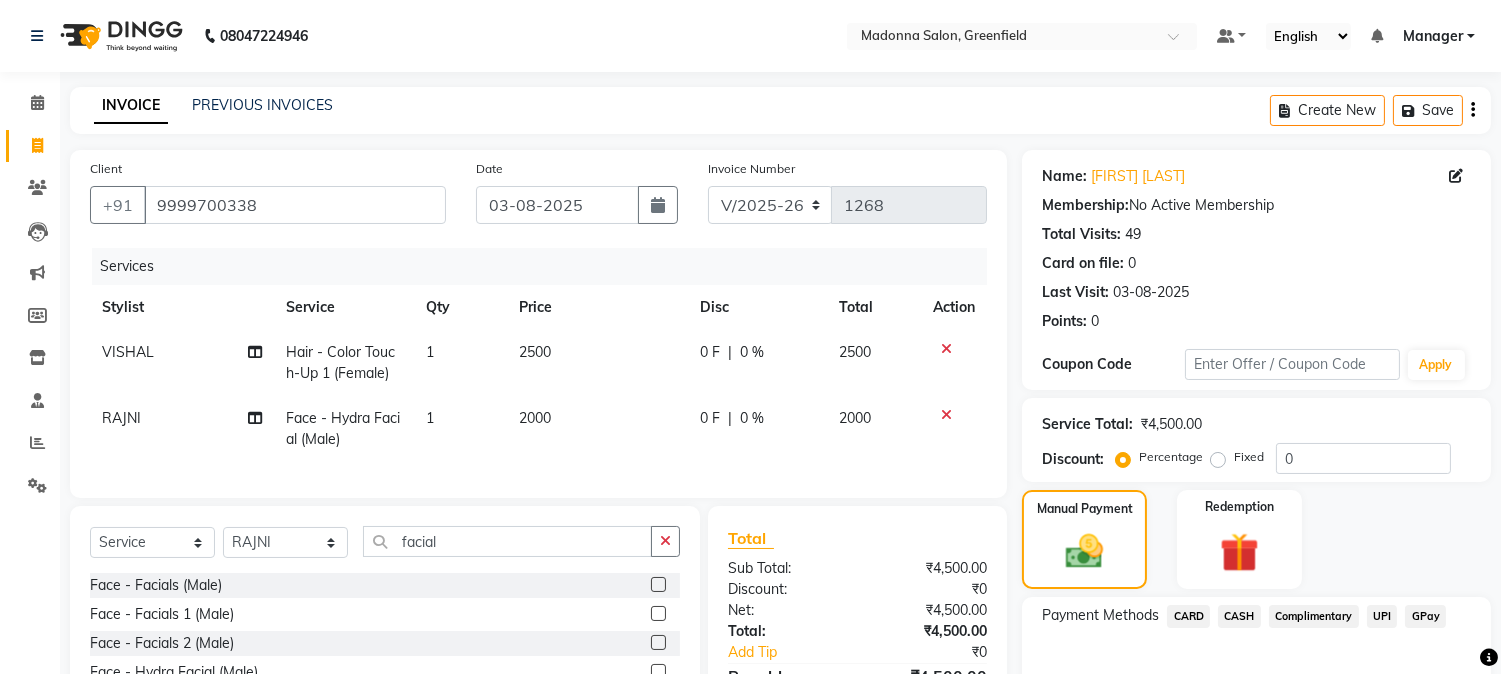 click on "CASH" 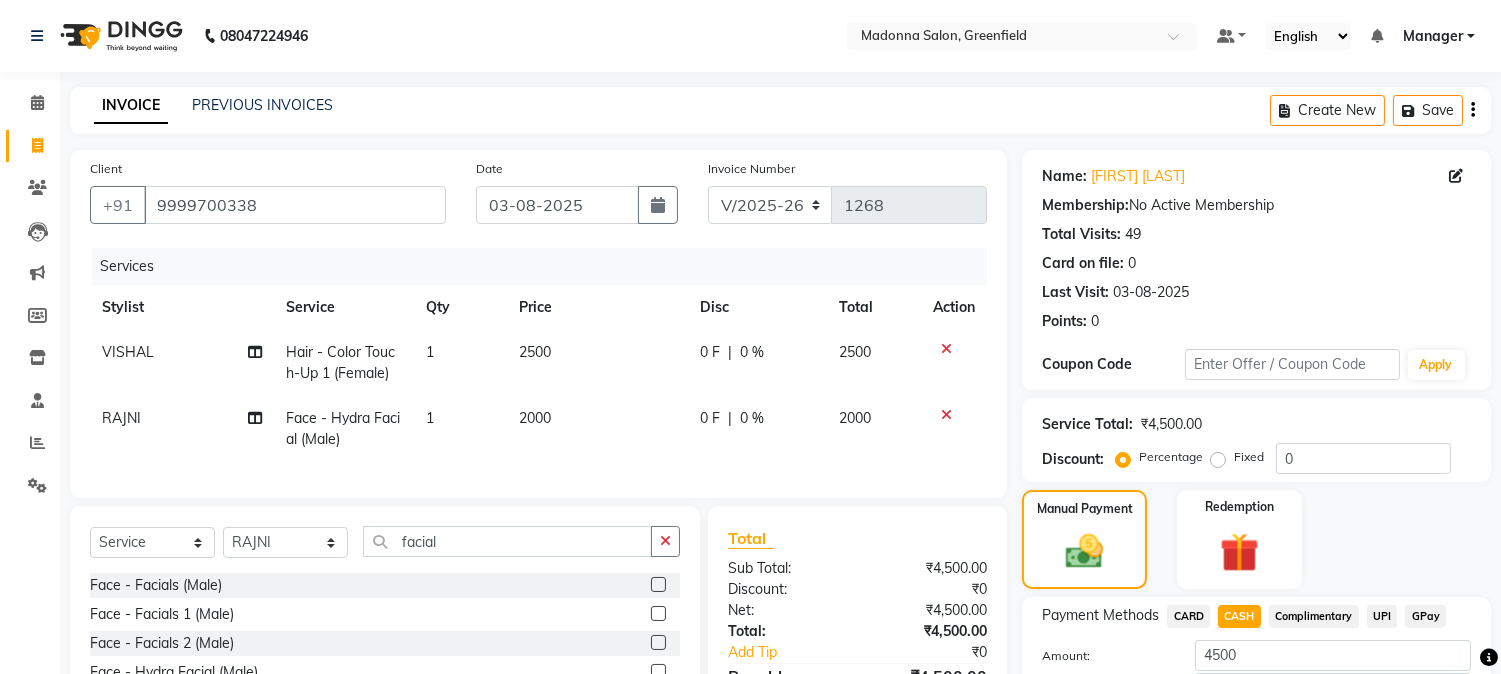 scroll, scrollTop: 173, scrollLeft: 0, axis: vertical 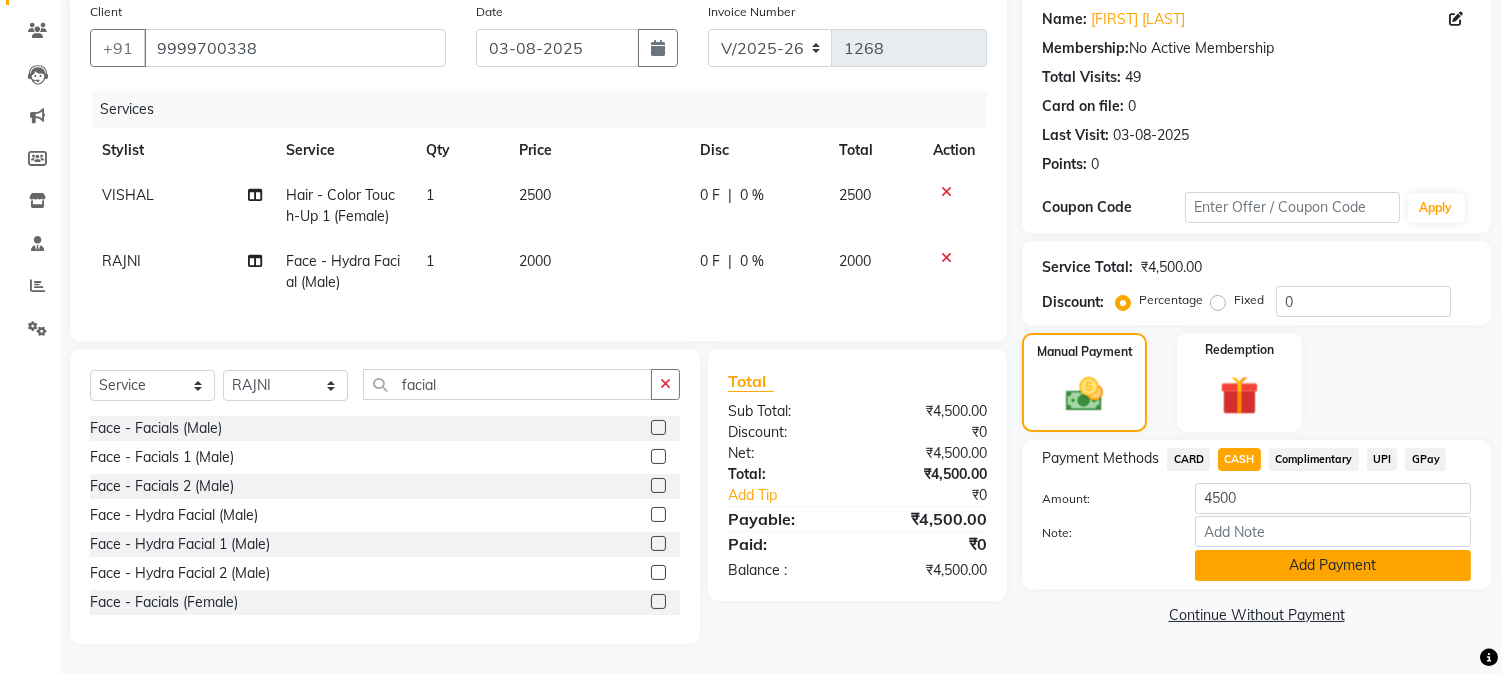 click on "Add Payment" 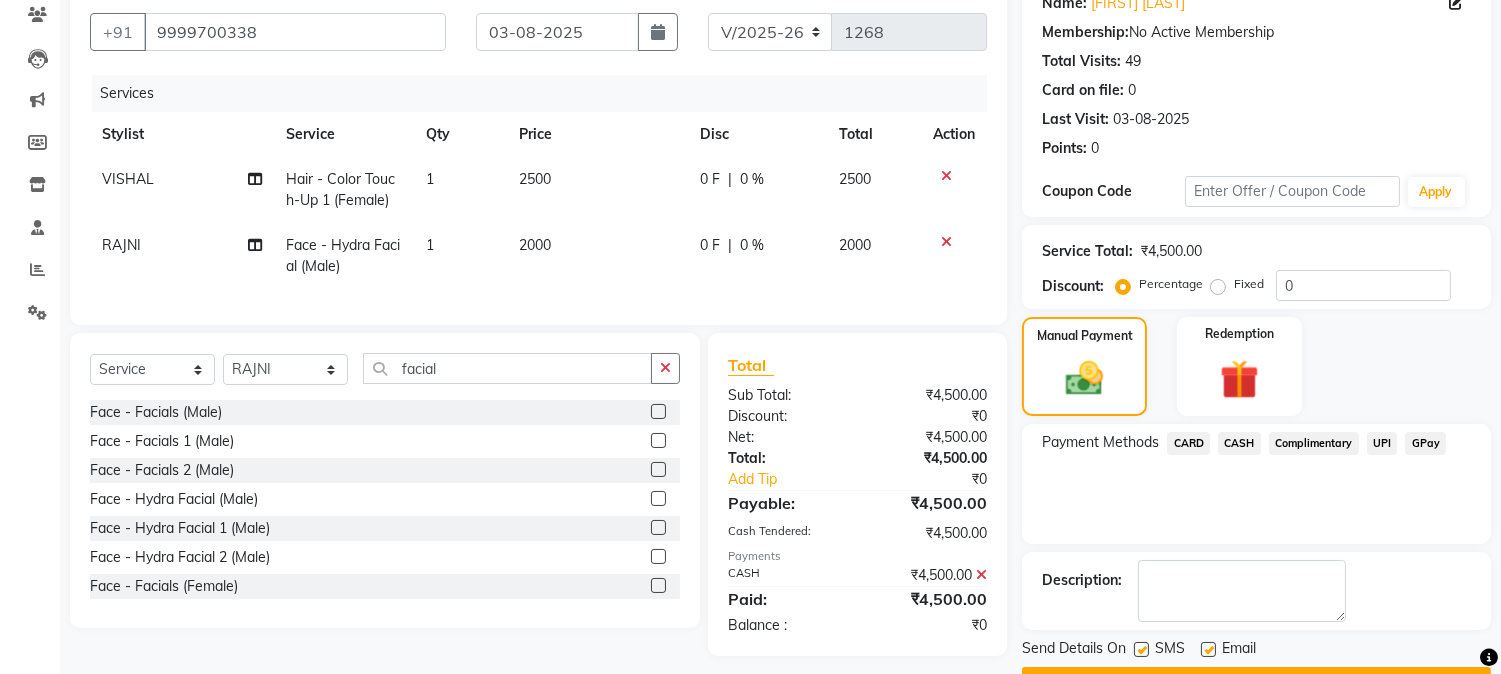 scroll, scrollTop: 217, scrollLeft: 0, axis: vertical 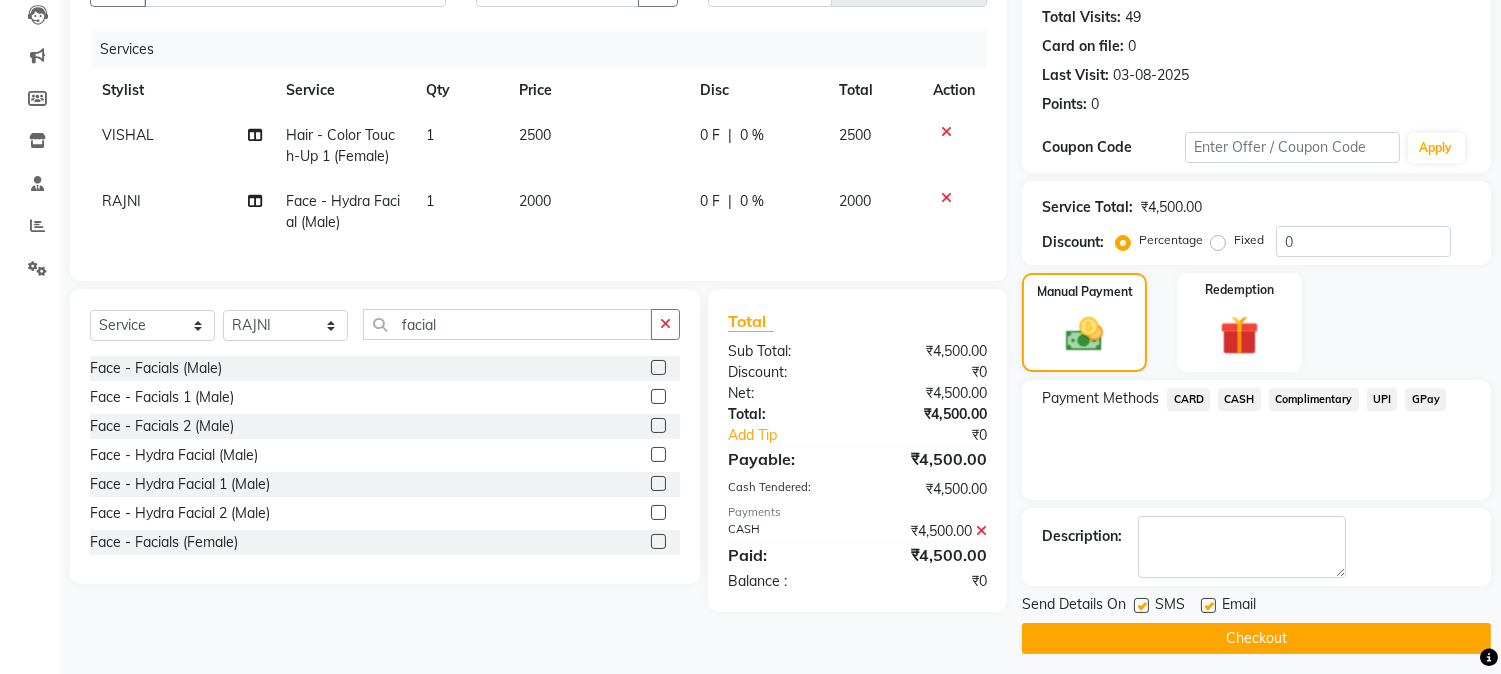 click on "Checkout" 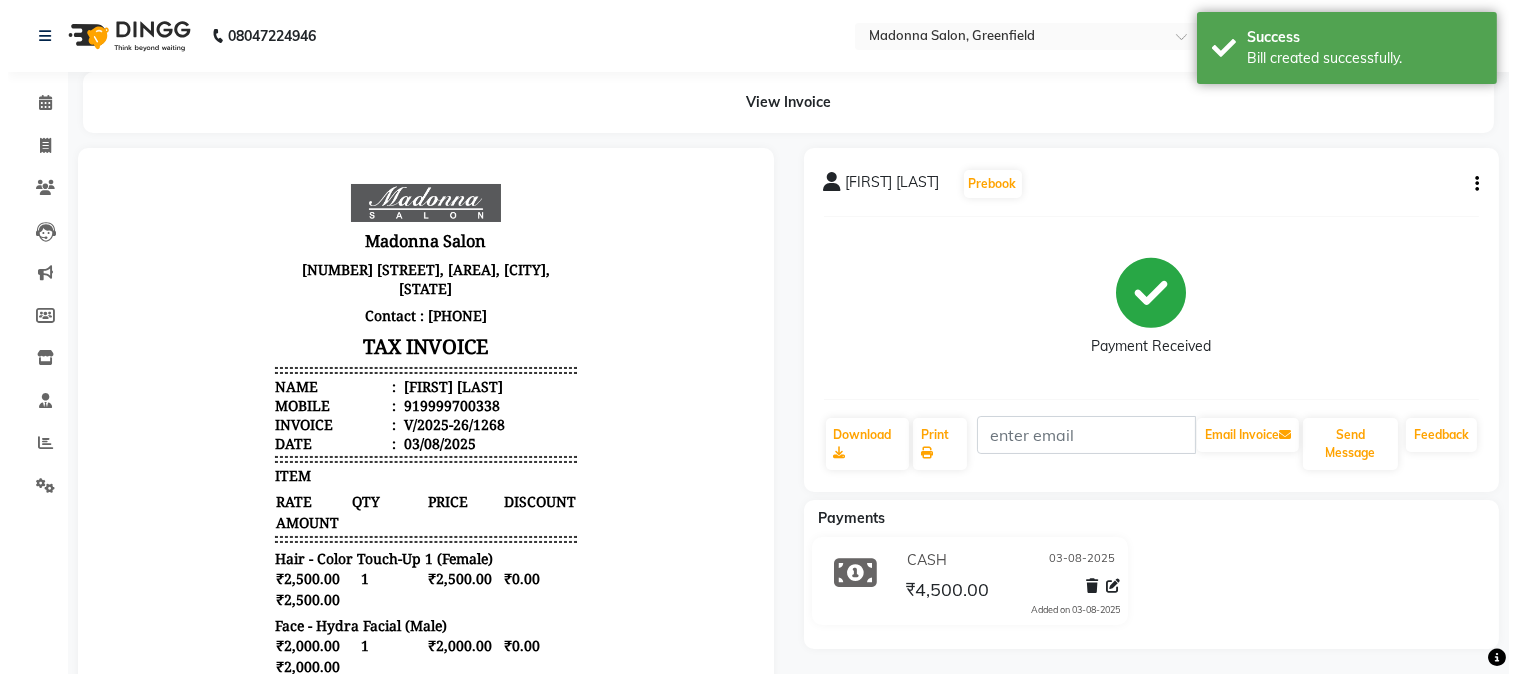 scroll, scrollTop: 0, scrollLeft: 0, axis: both 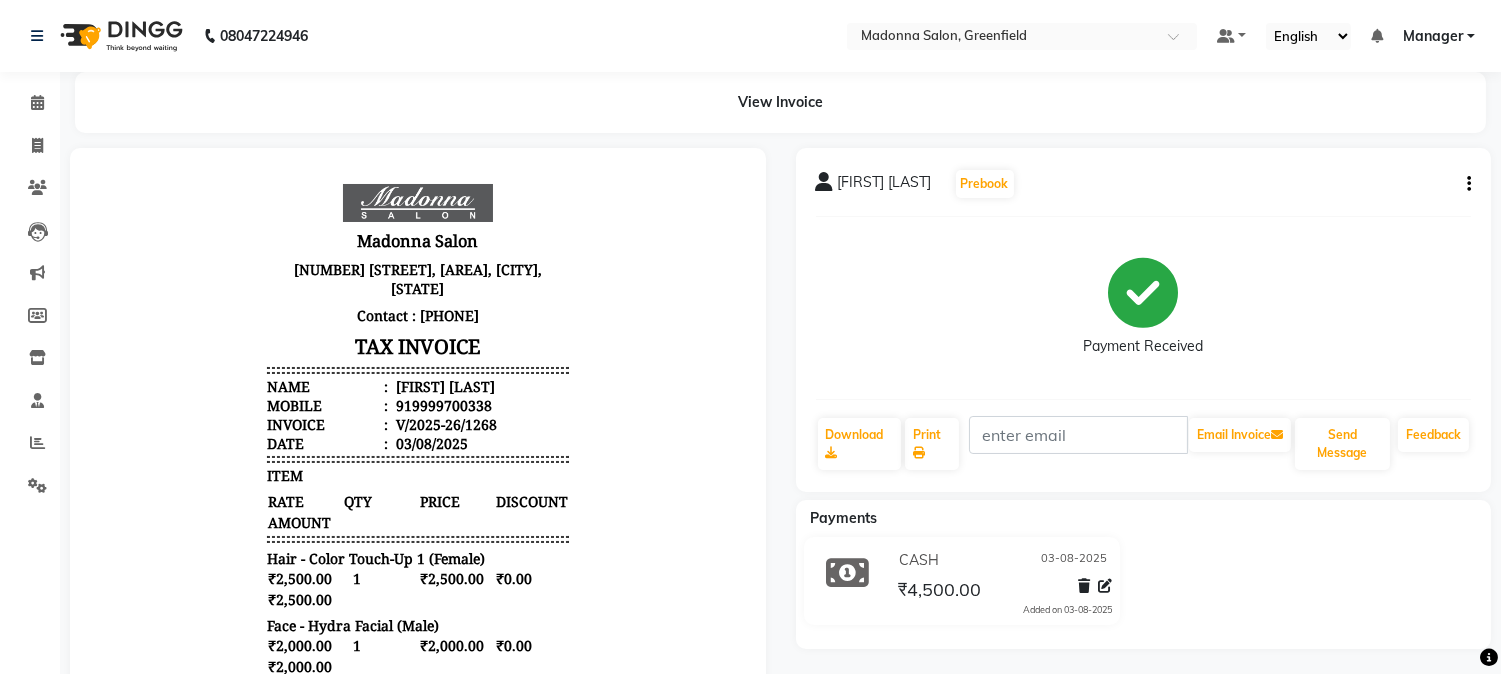 select on "service" 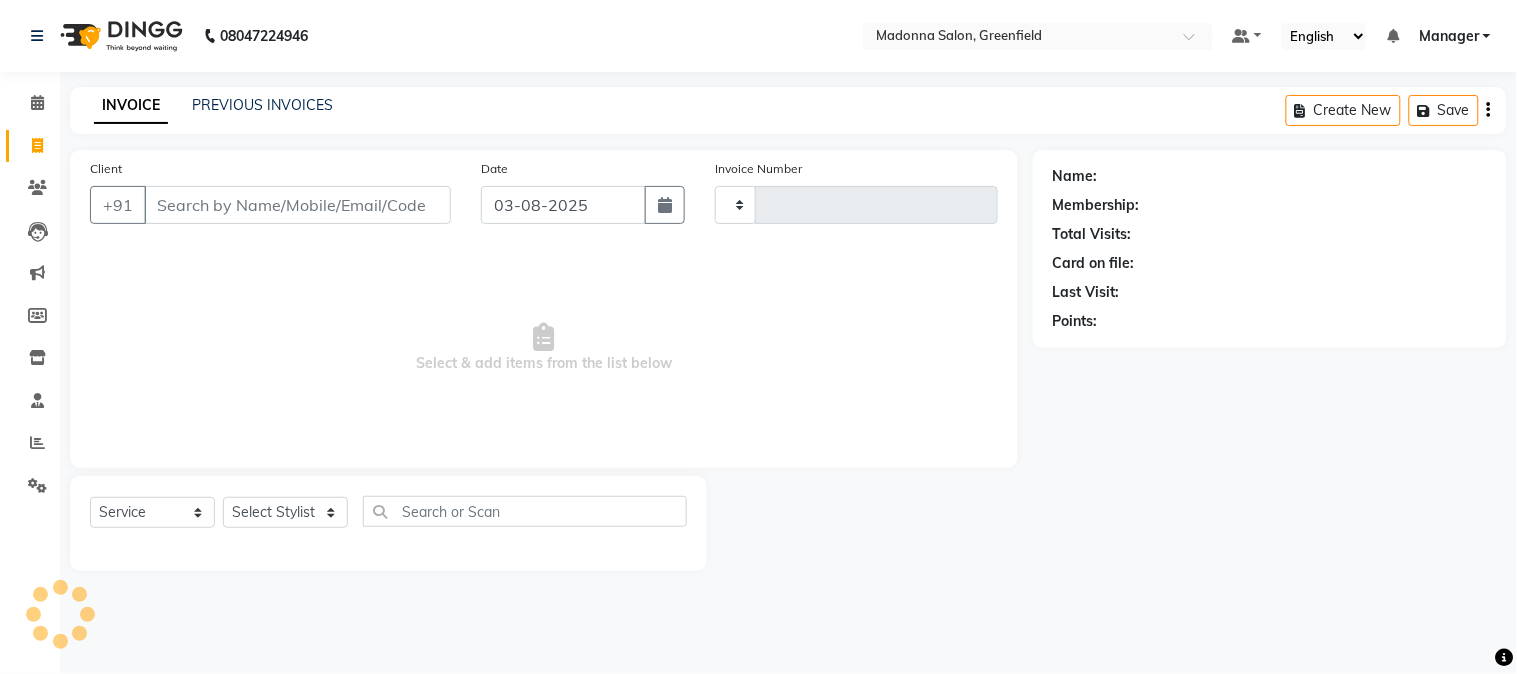 type on "1269" 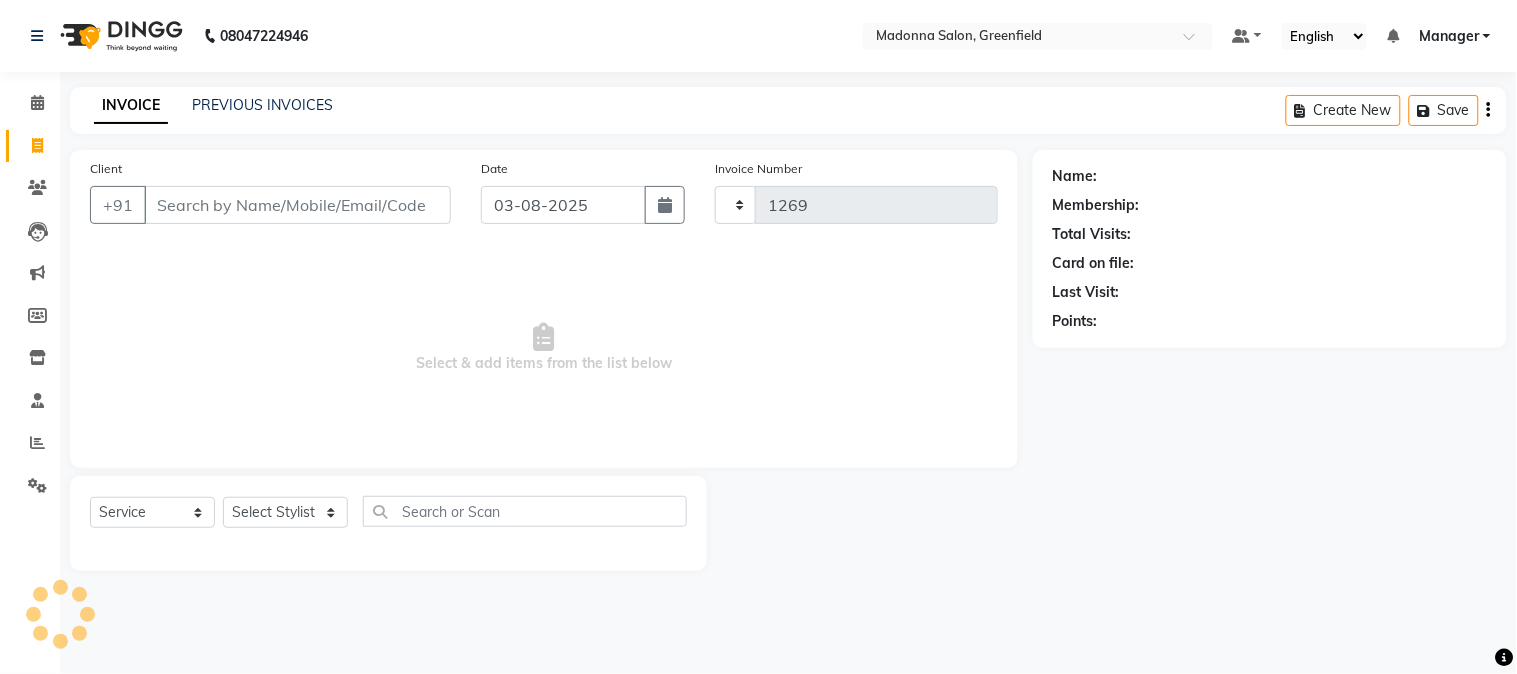 select on "7672" 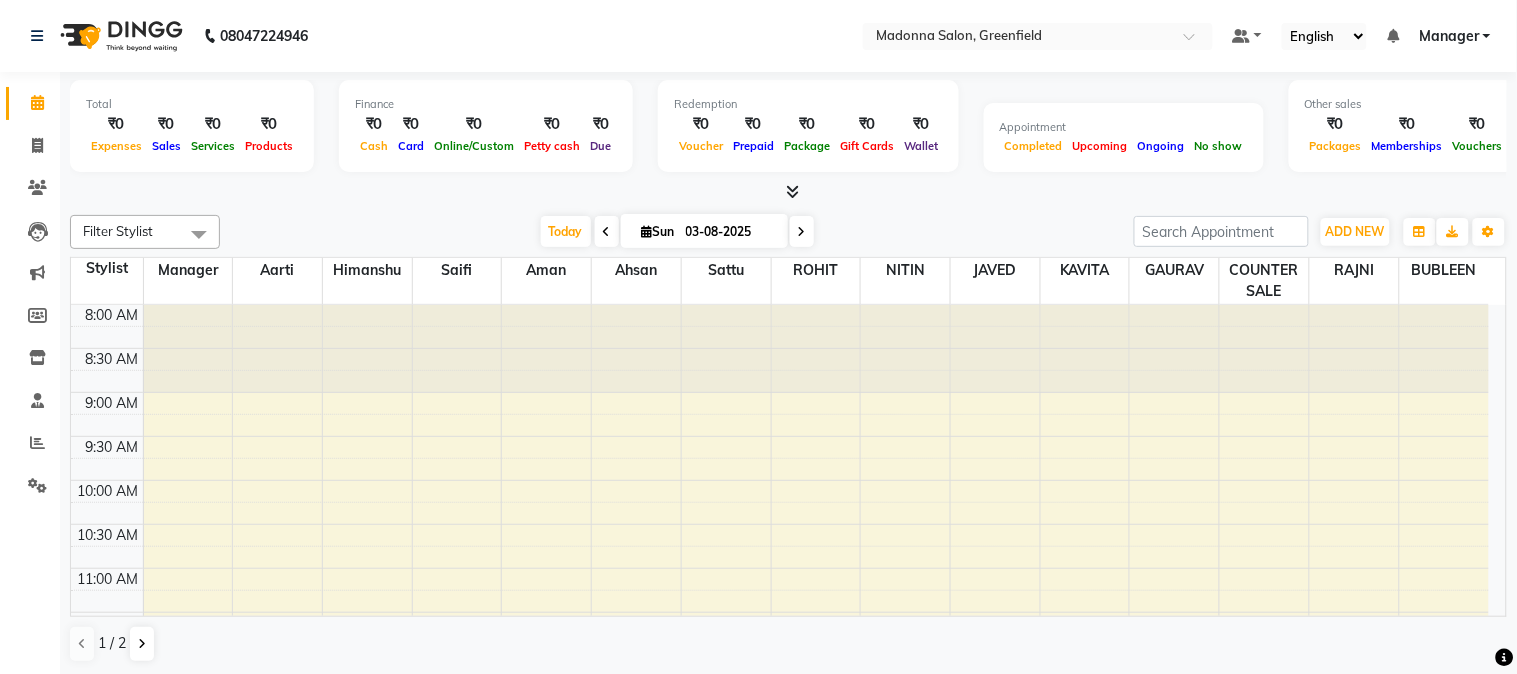 scroll, scrollTop: 0, scrollLeft: 0, axis: both 